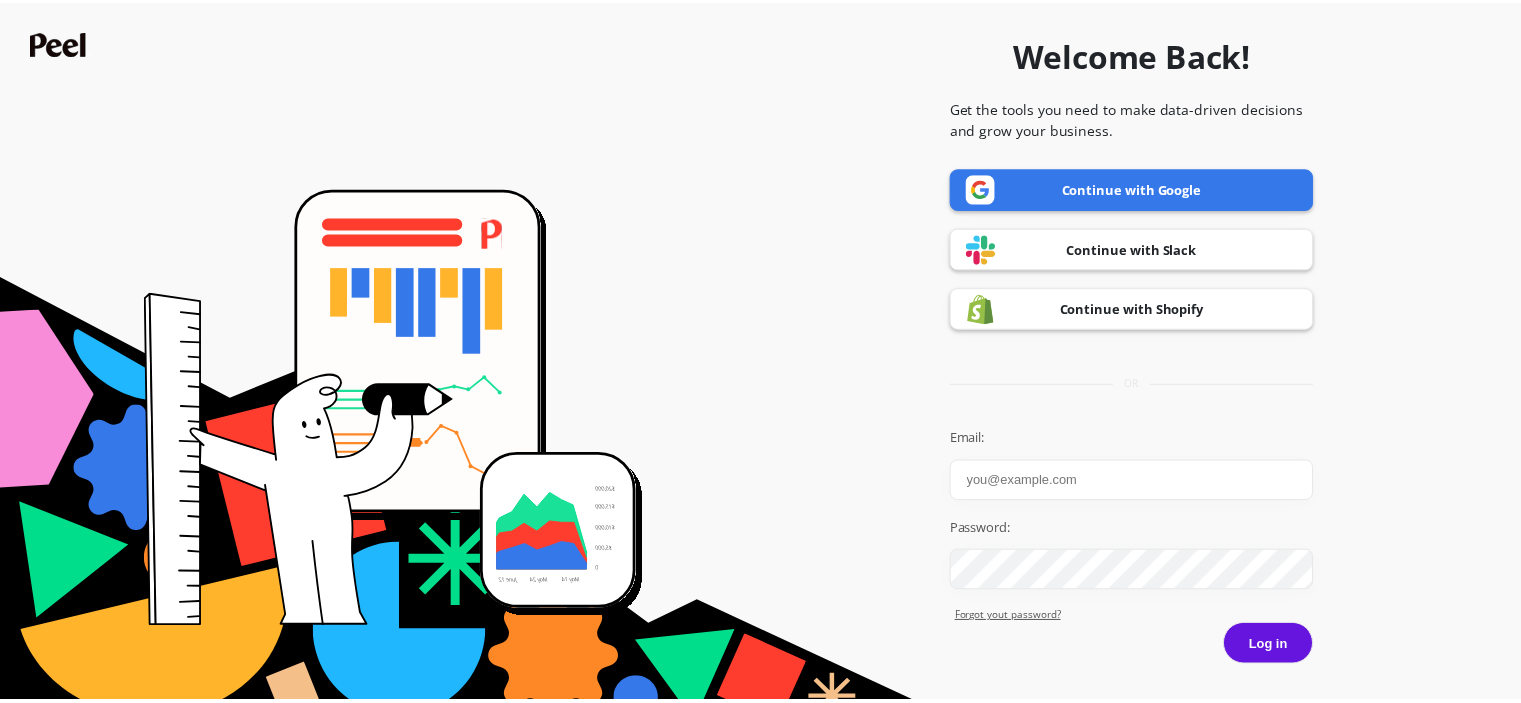 scroll, scrollTop: 0, scrollLeft: 0, axis: both 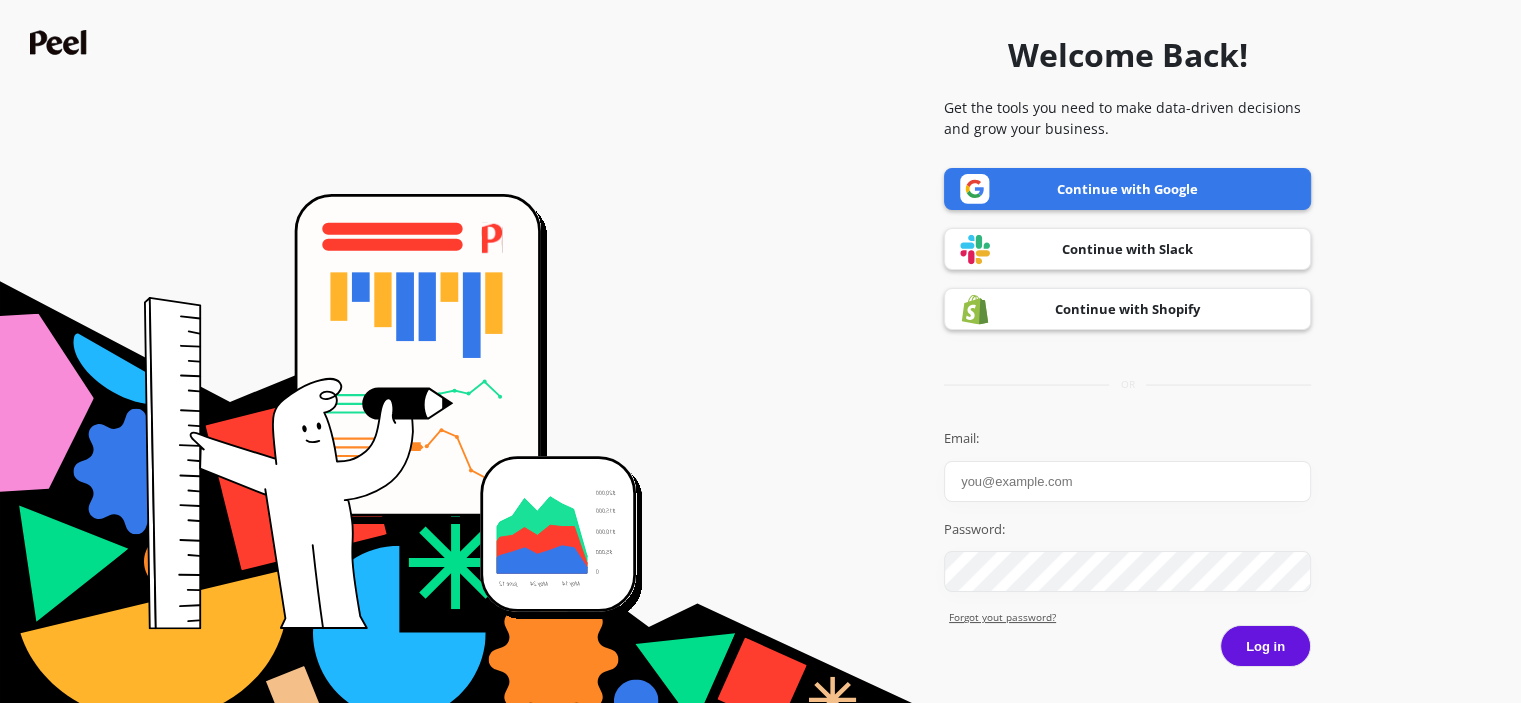type on "[USERNAME]@[DOMAIN]" 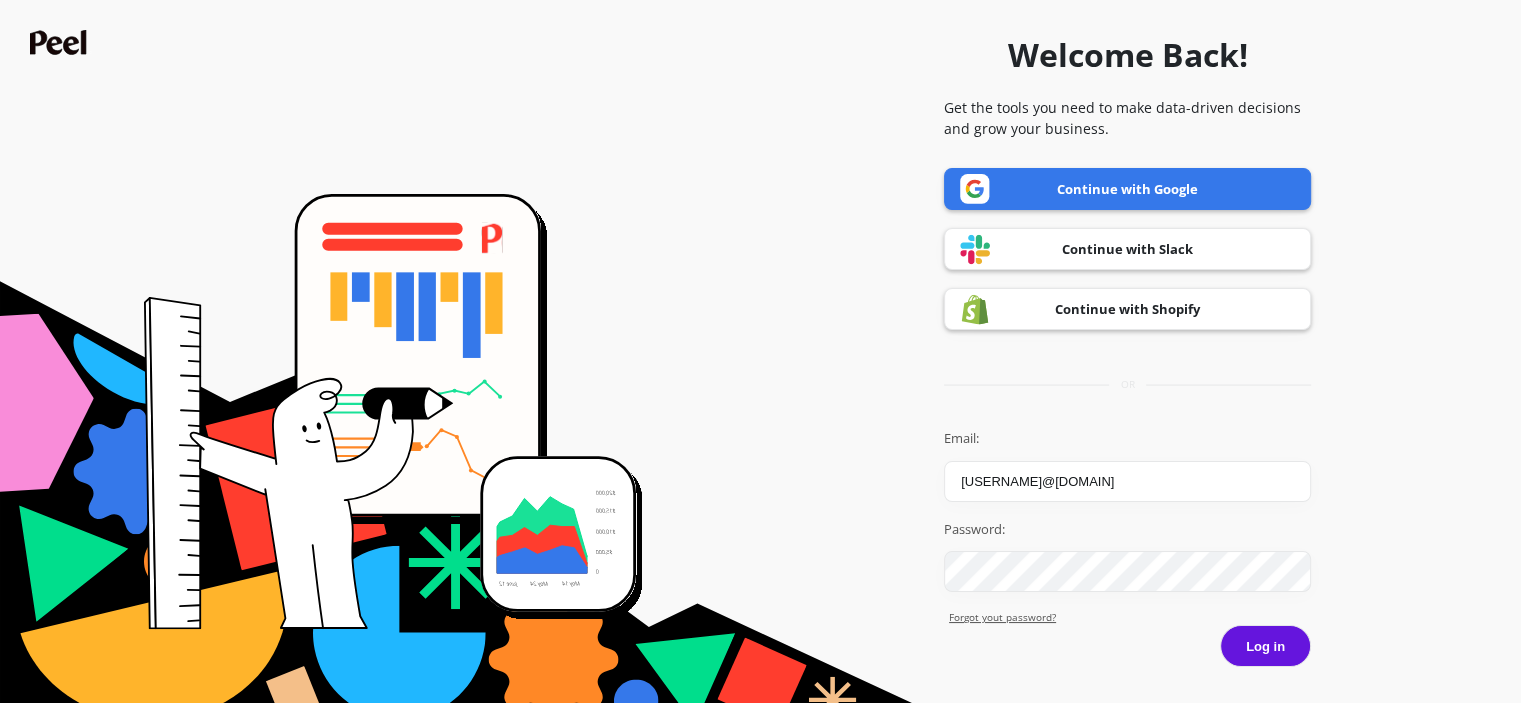 click on "Continue with Google" at bounding box center (1127, 189) 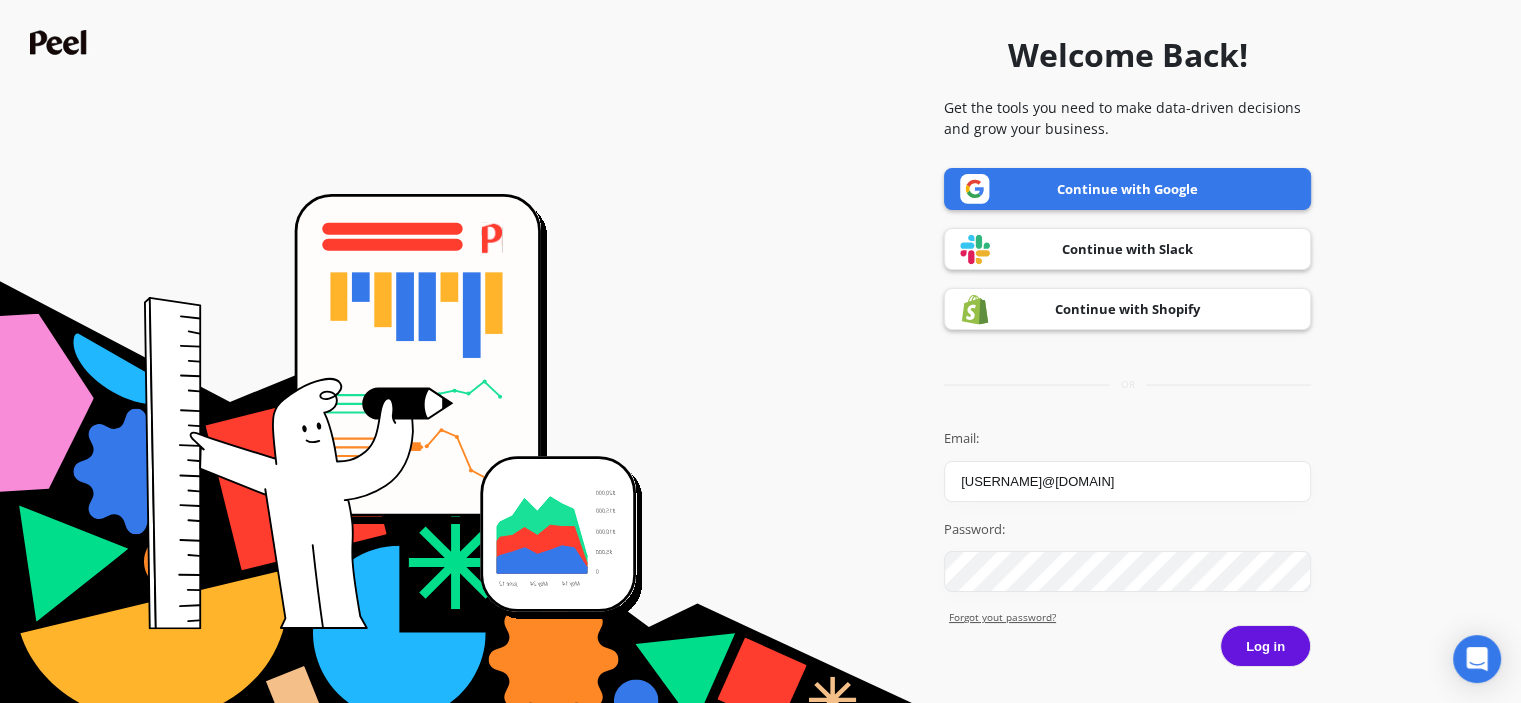click on "Log in" at bounding box center [1265, 646] 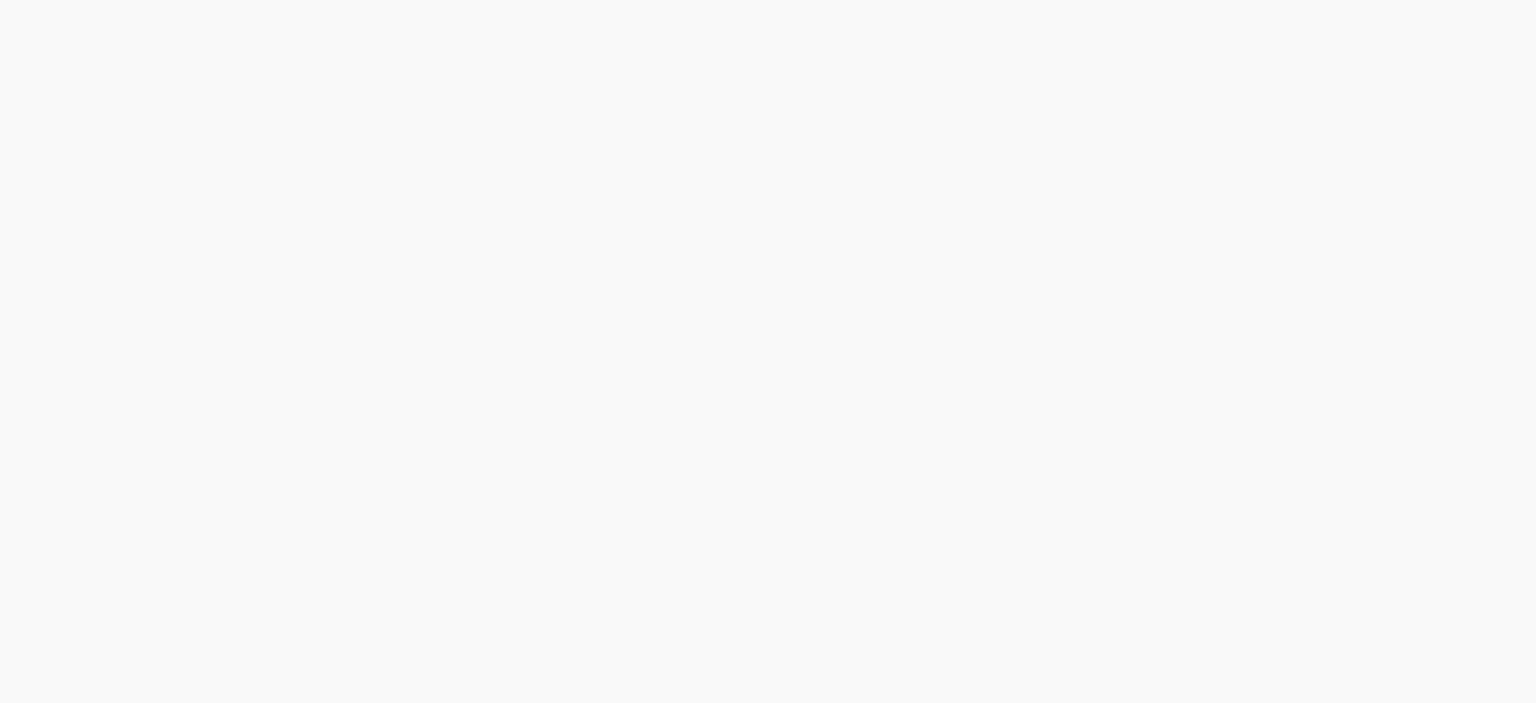 scroll, scrollTop: 0, scrollLeft: 0, axis: both 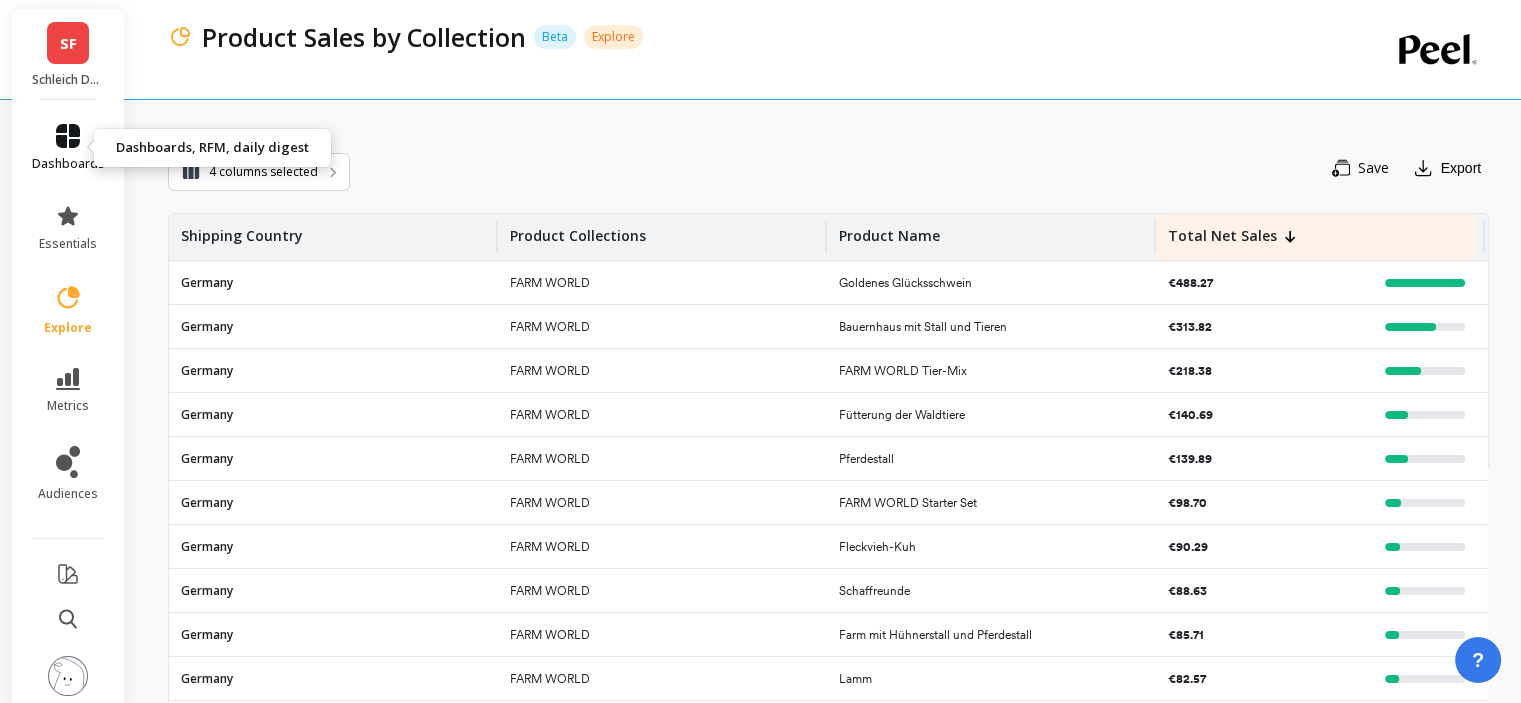 click on "dashboards" at bounding box center (68, 164) 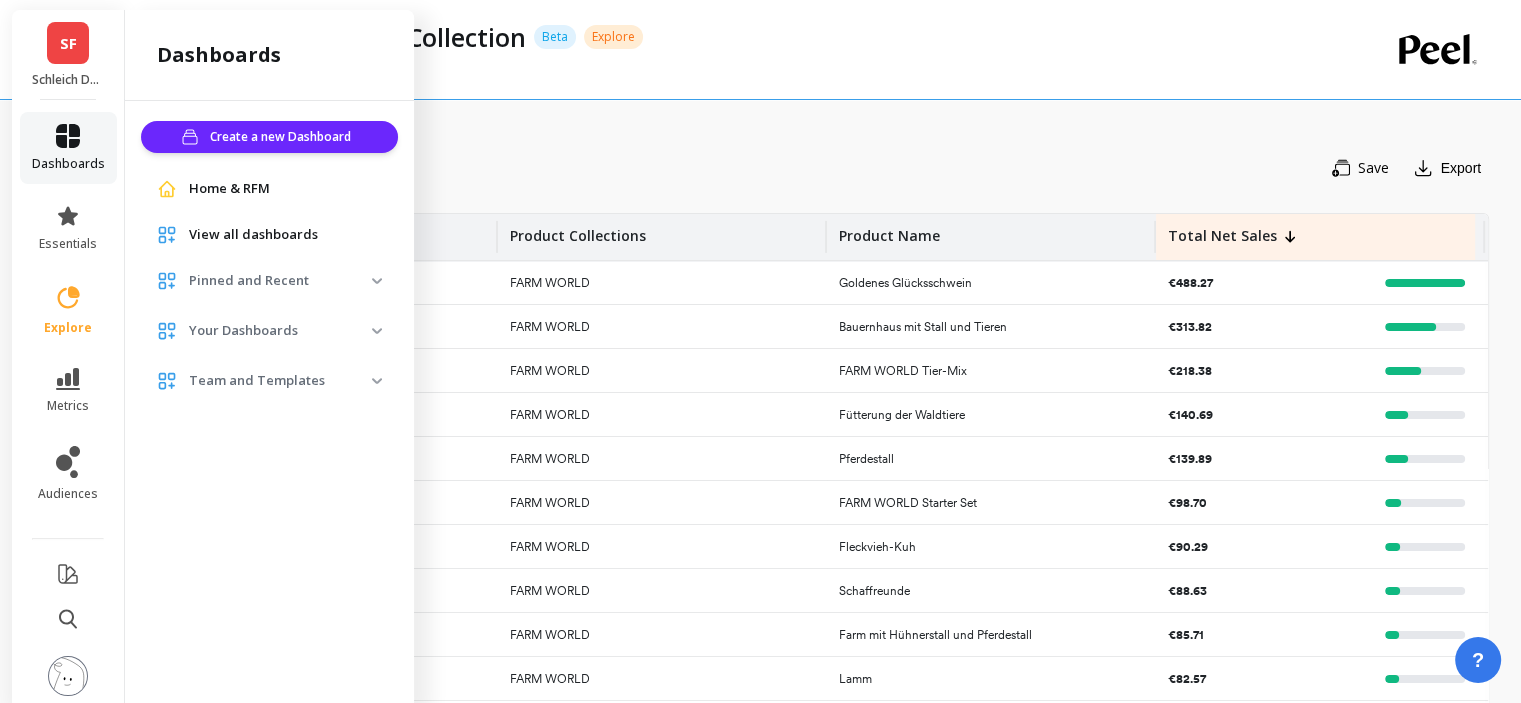 click on "dashboards" at bounding box center (68, 164) 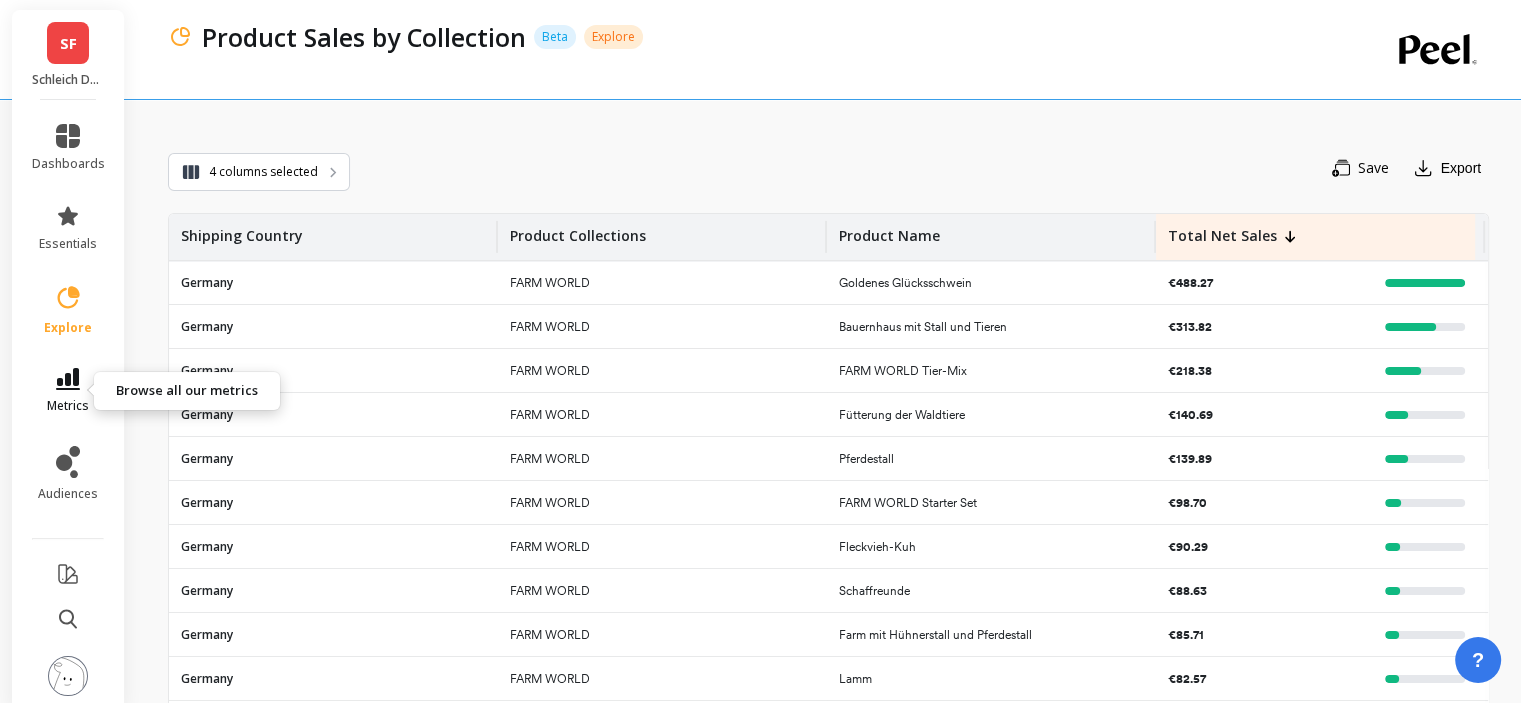 click on "metrics" at bounding box center [68, 406] 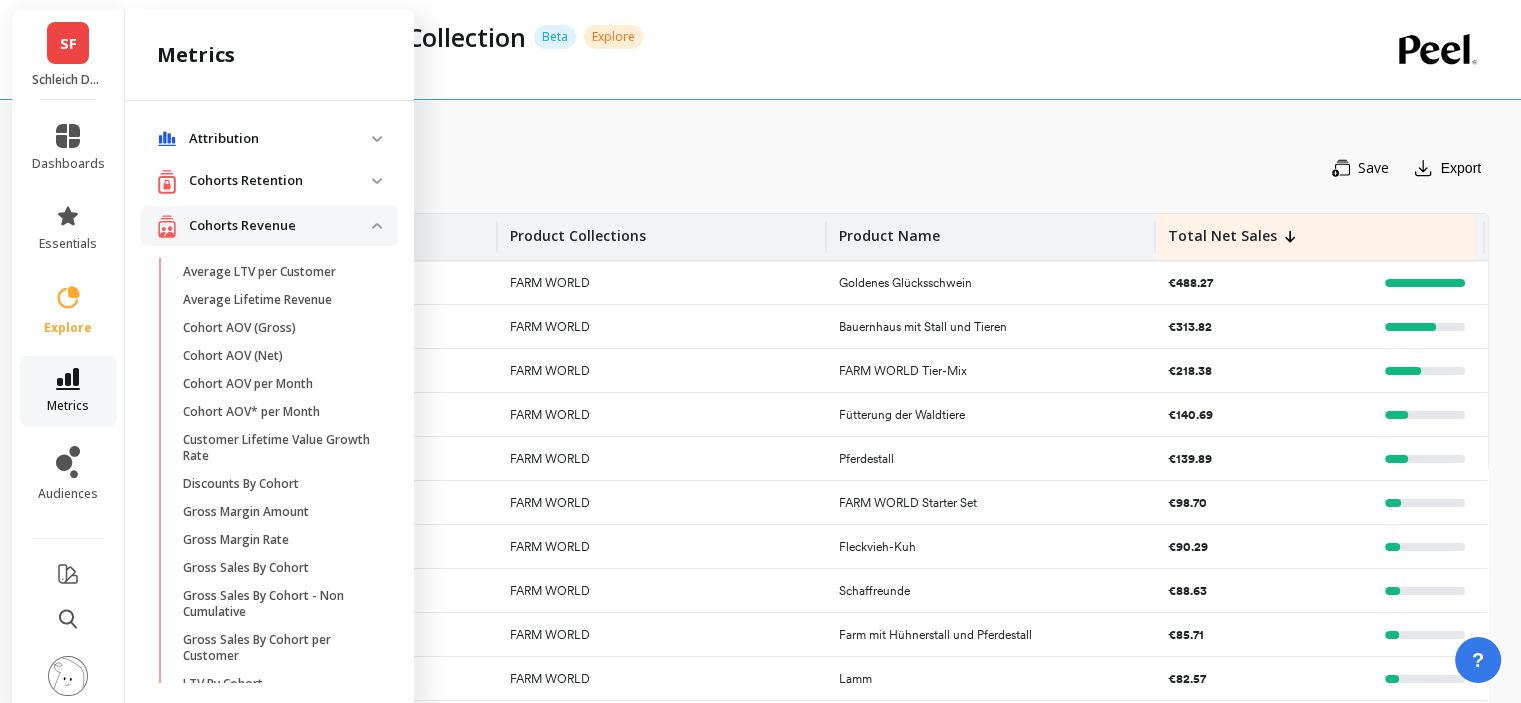 click on "metrics" at bounding box center (68, 406) 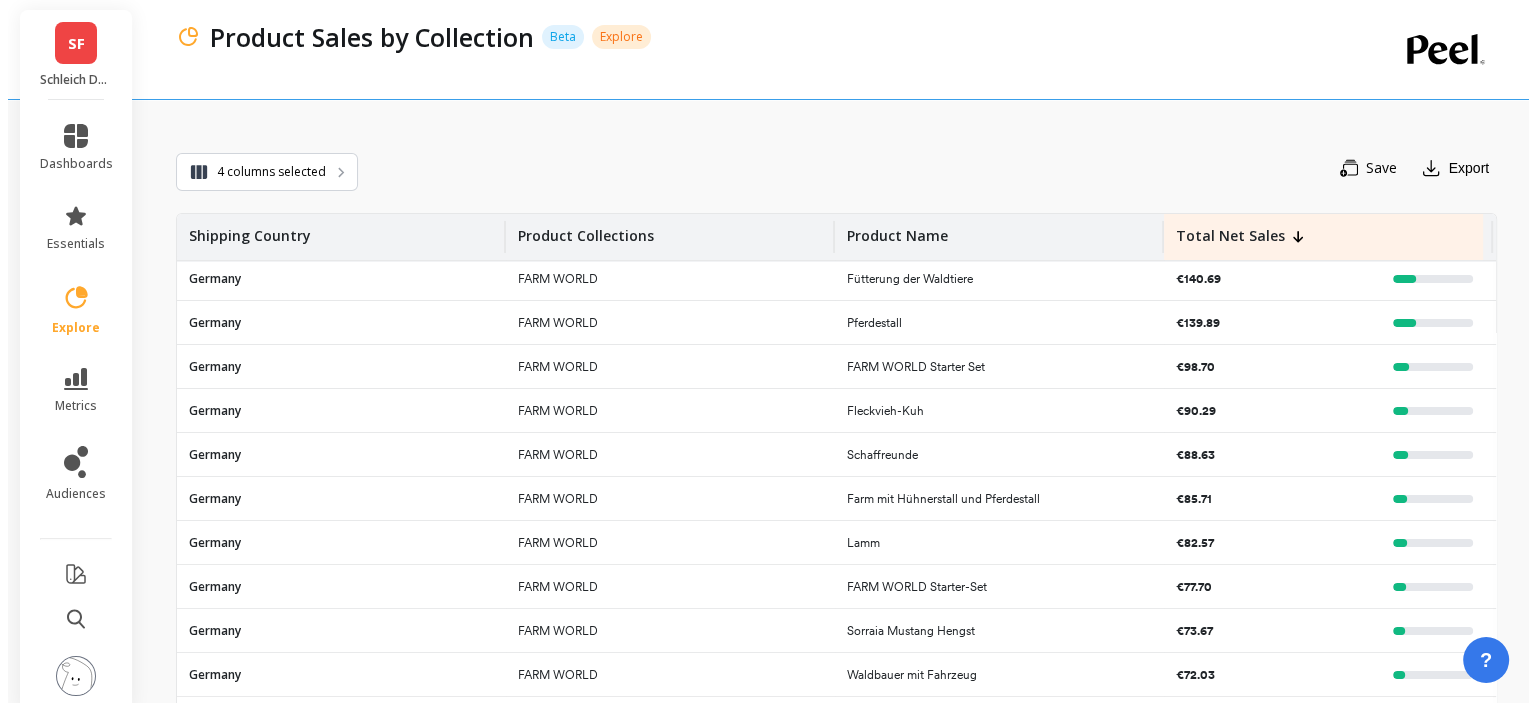 scroll, scrollTop: 0, scrollLeft: 0, axis: both 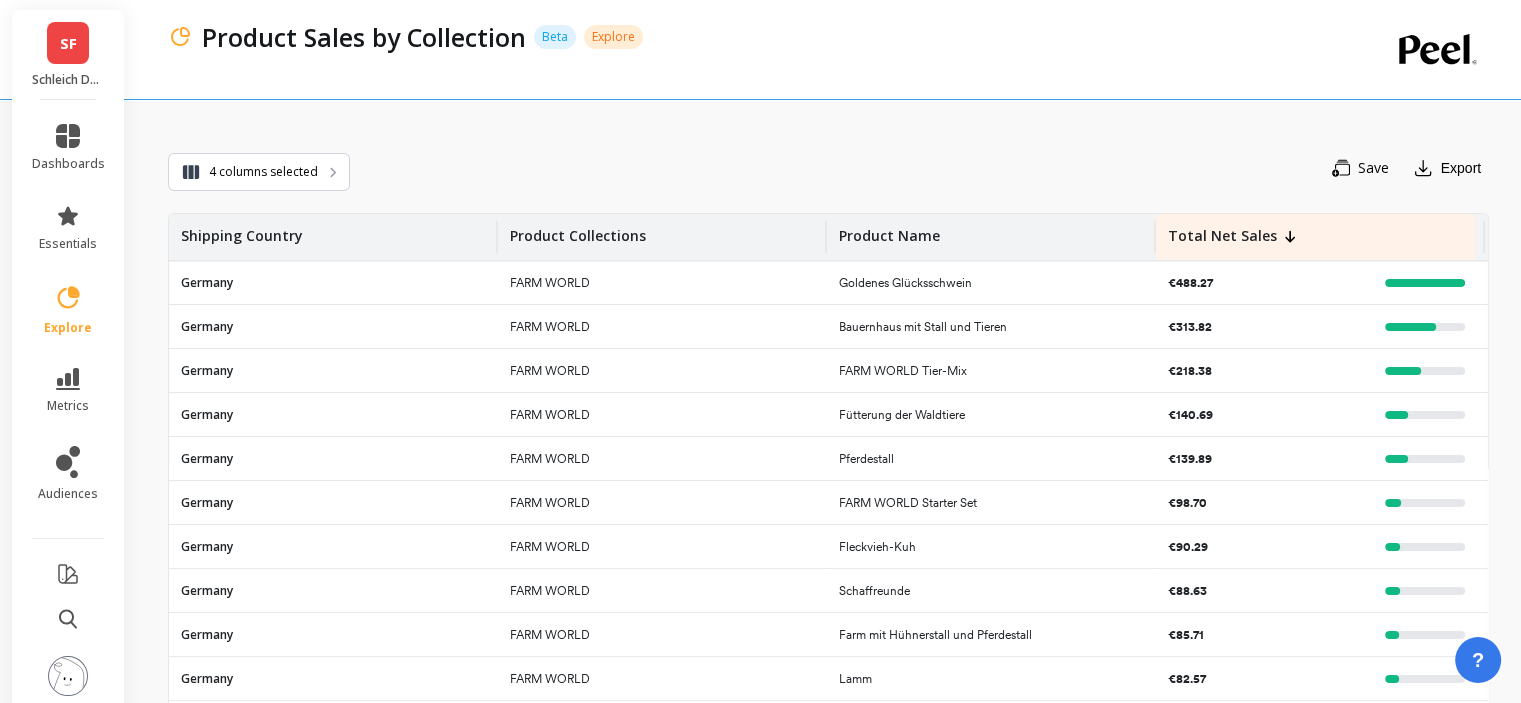 click on "Germany 12.63%" at bounding box center (828, 369) 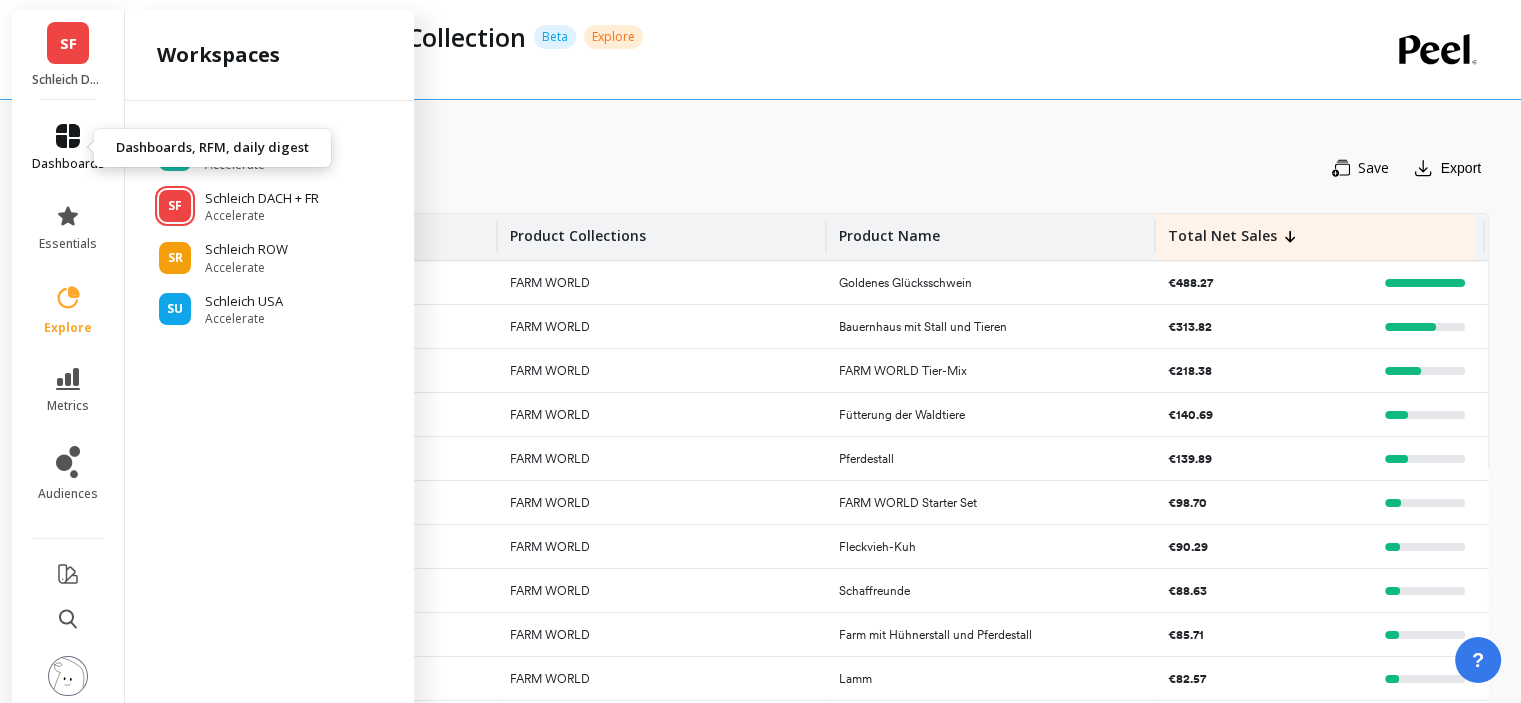 click at bounding box center (68, 136) 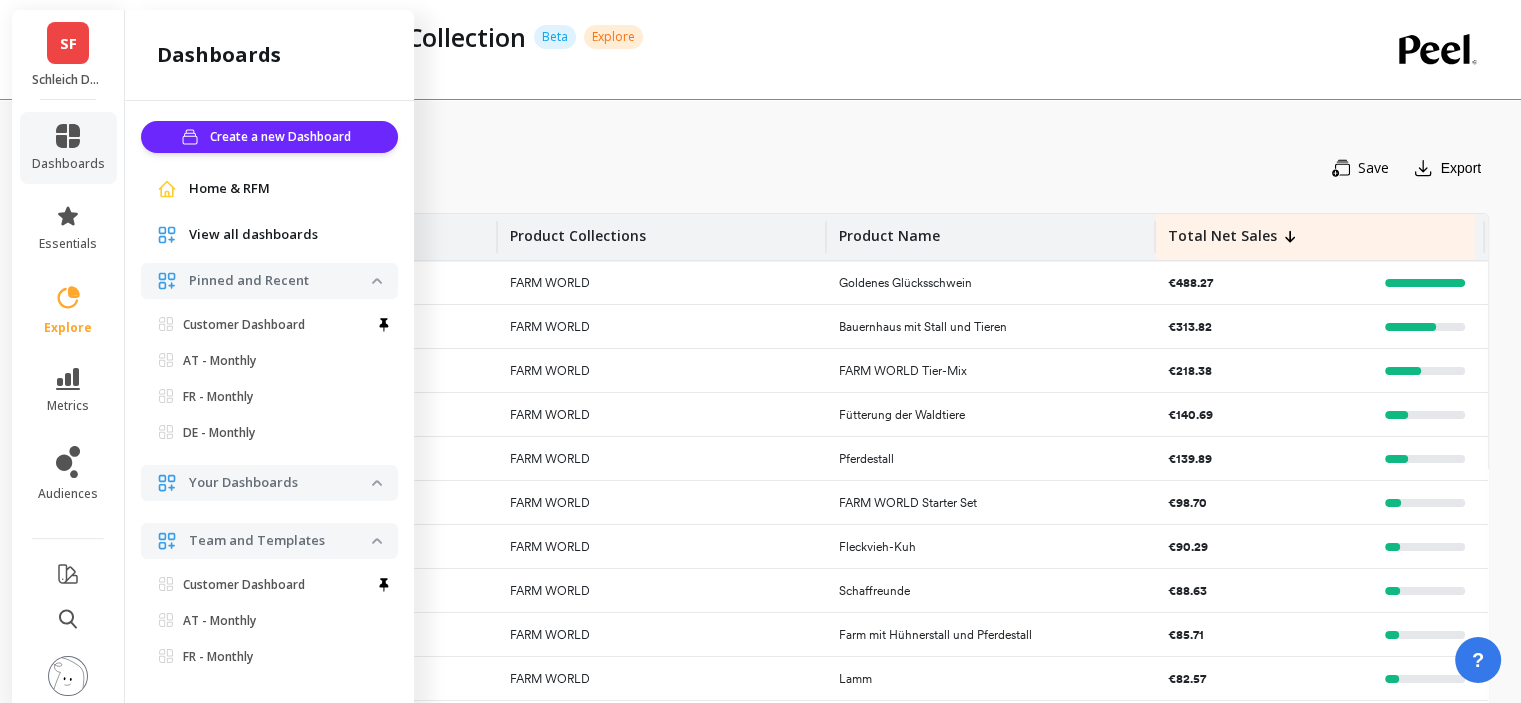 click on "Save Export" at bounding box center (919, 168) 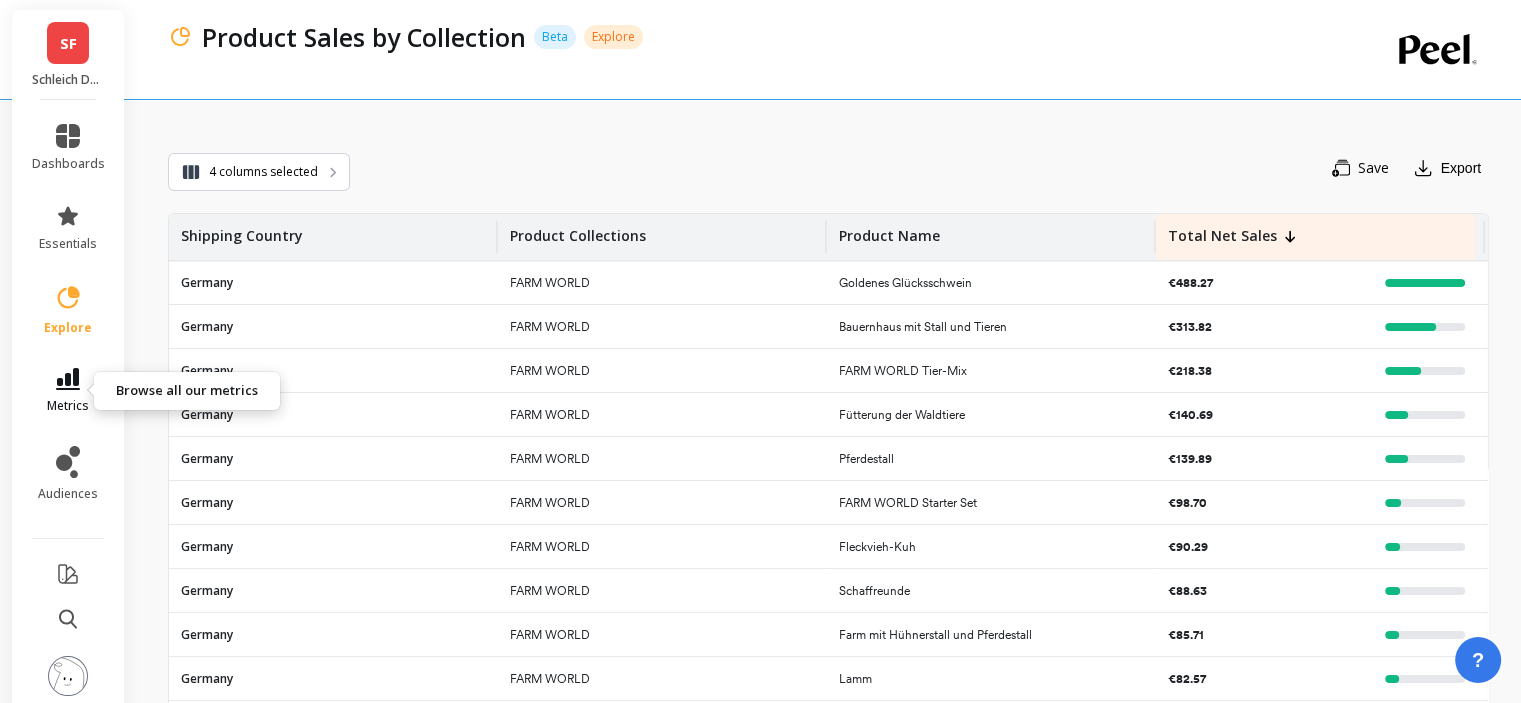 click on "metrics" at bounding box center [68, 406] 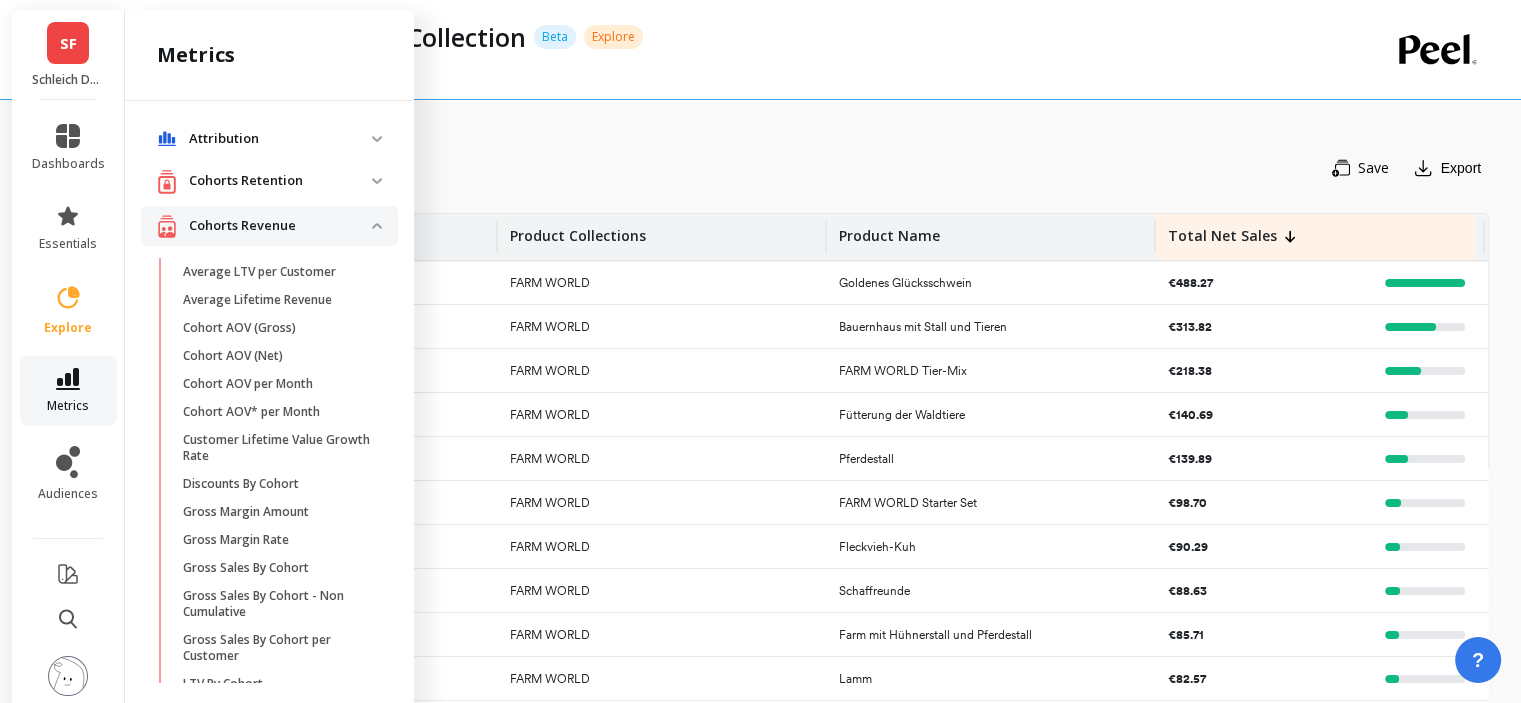 click on "metrics" at bounding box center (68, 406) 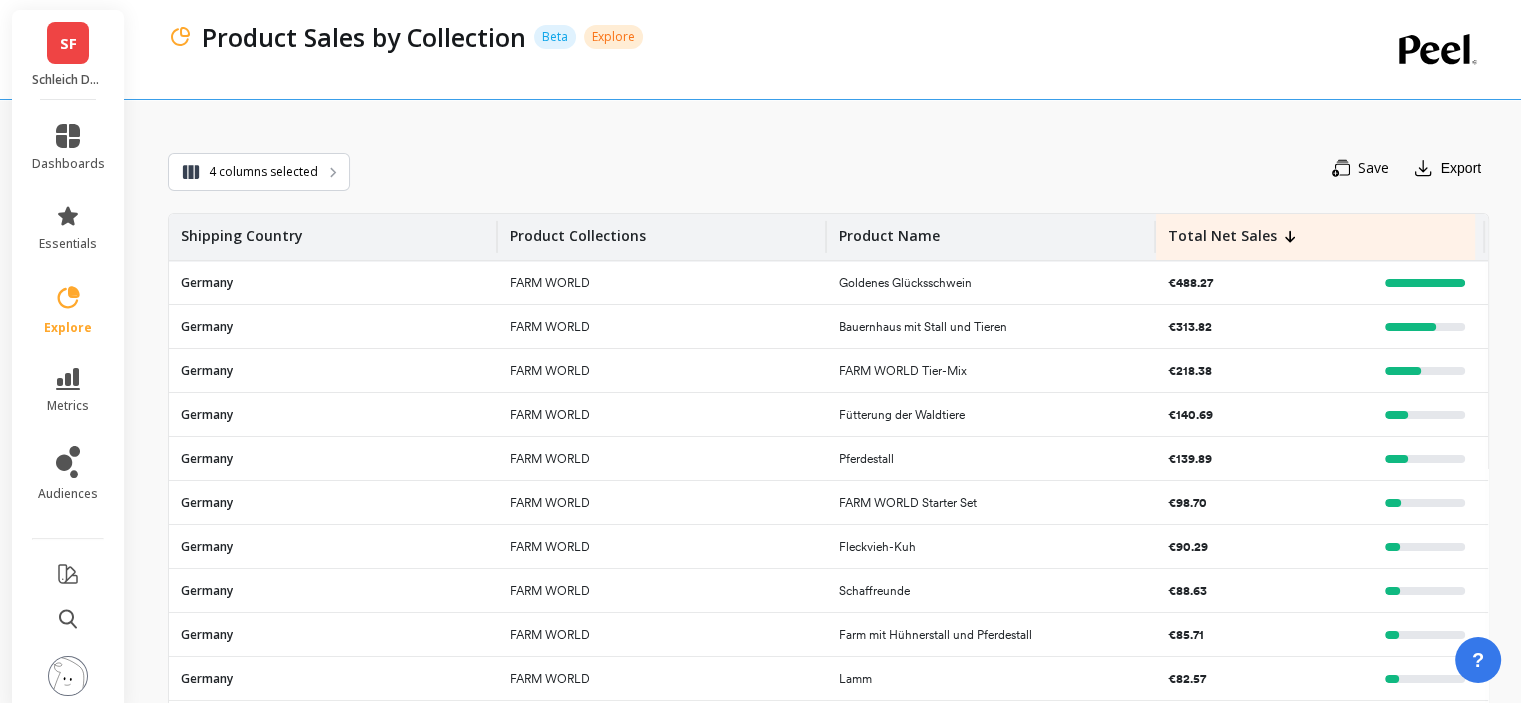 click on "Germany" at bounding box center [333, 282] 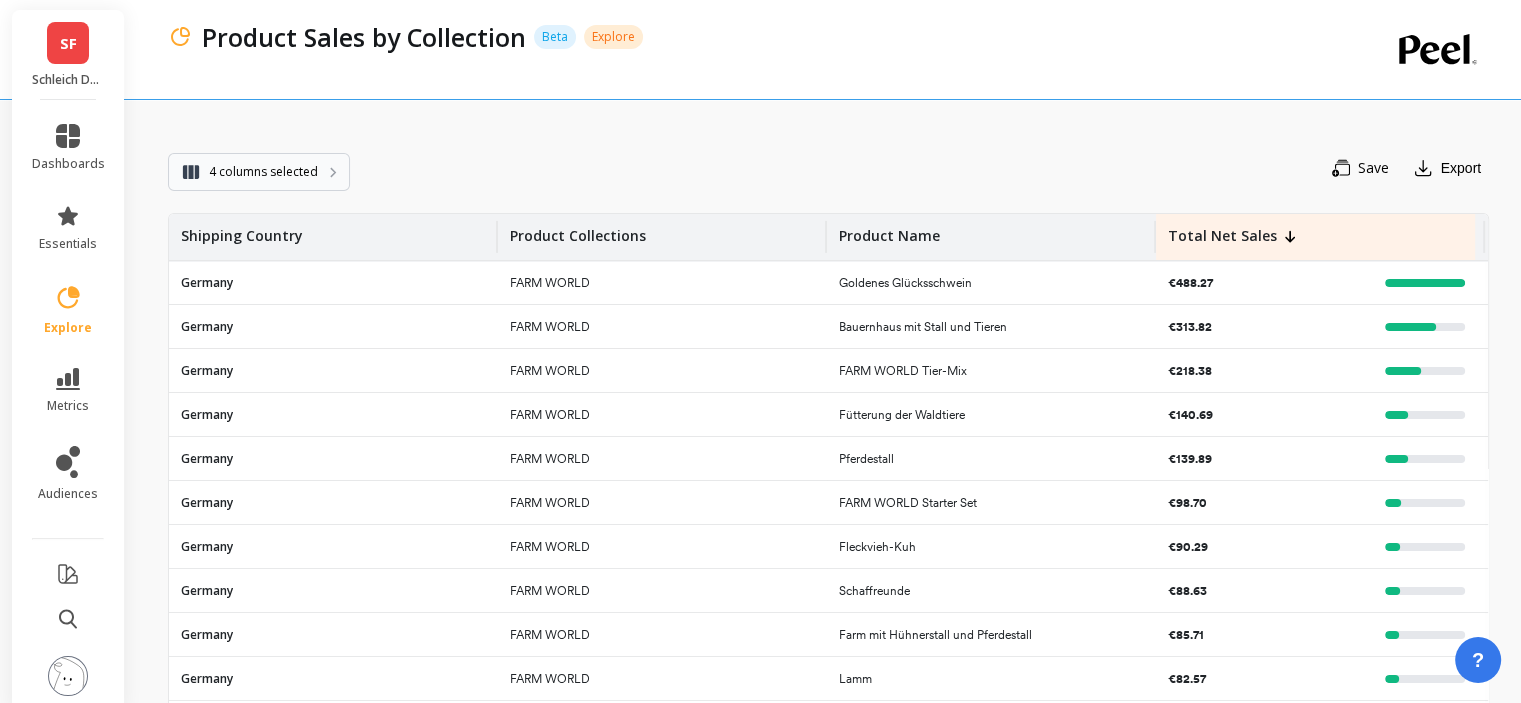 click on "4 columns selected" at bounding box center [263, 172] 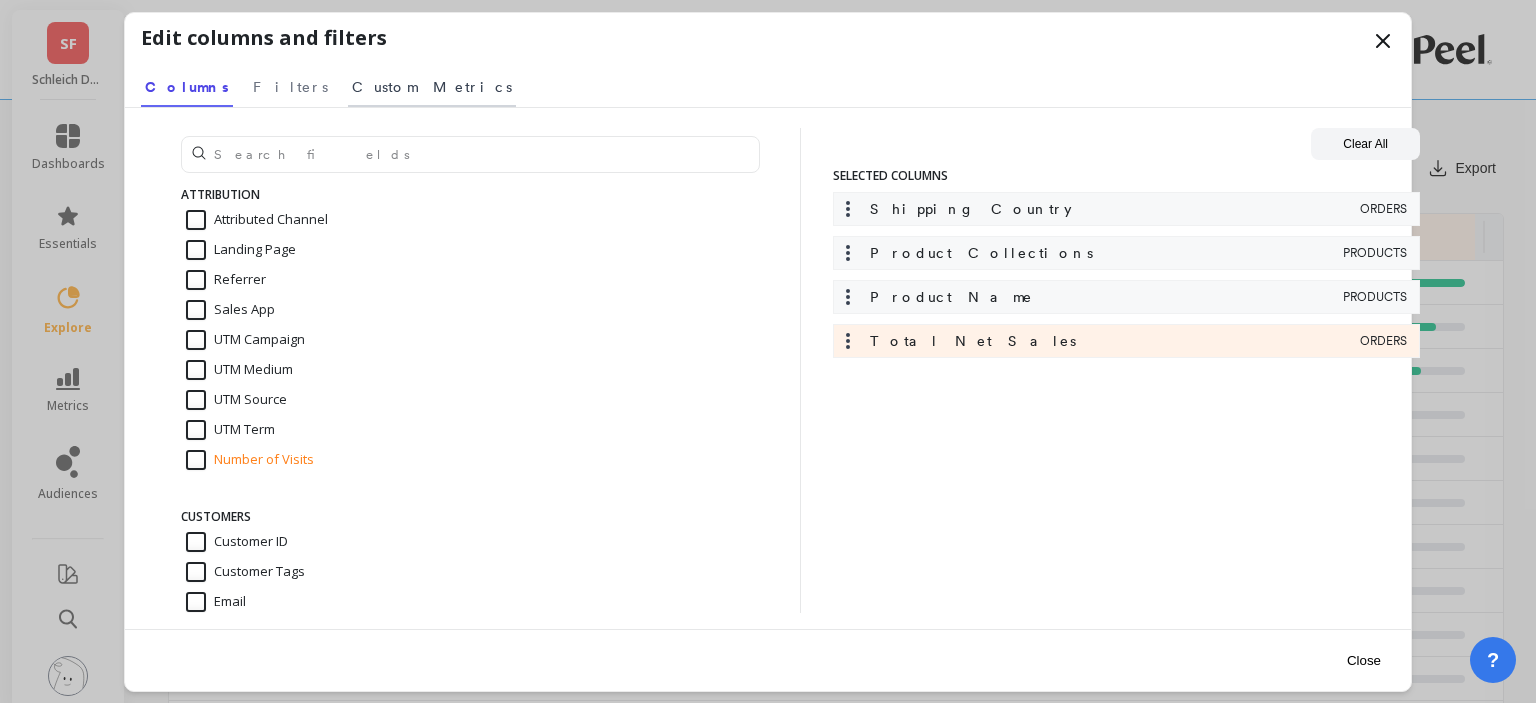 click on "Custom Metrics" at bounding box center [290, 87] 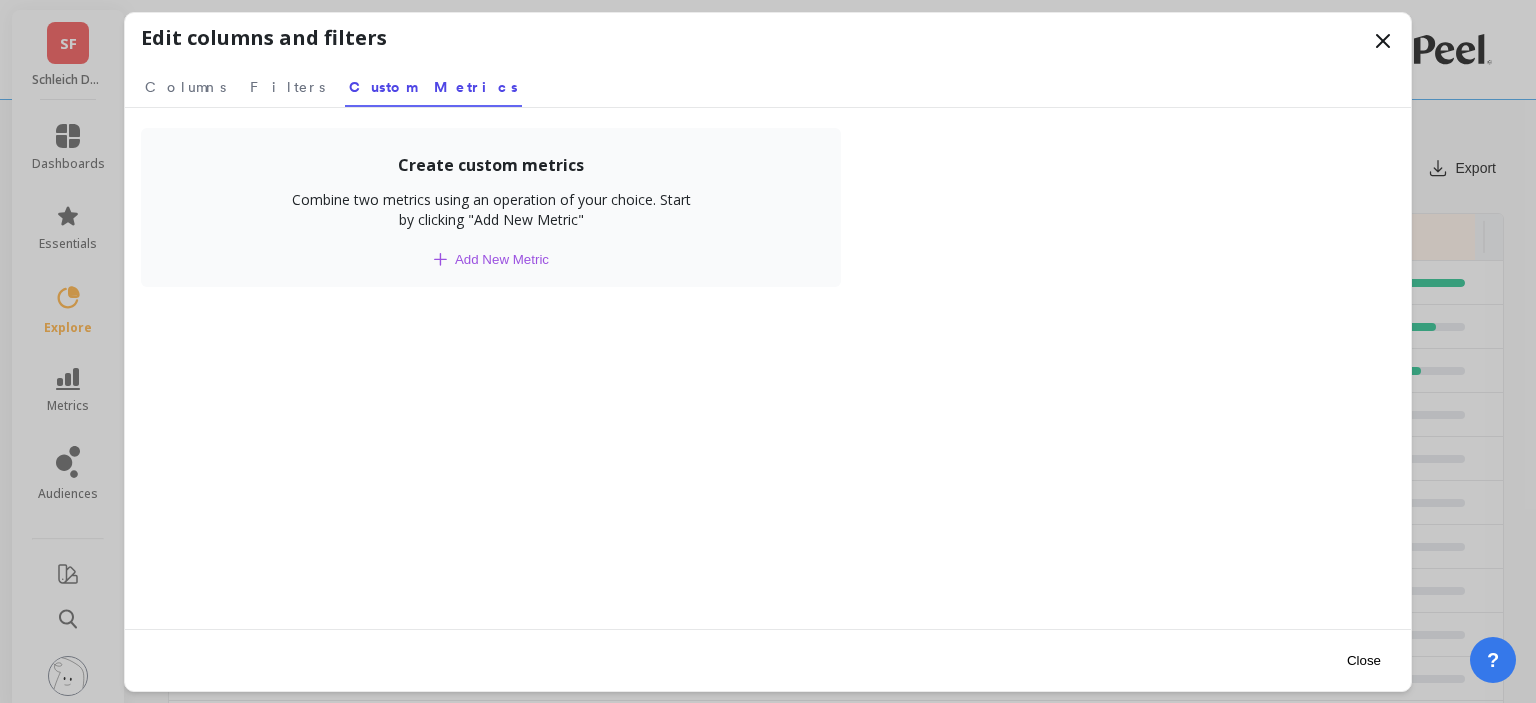 click on "Columns Filters Custom Metrics" at bounding box center (768, 84) 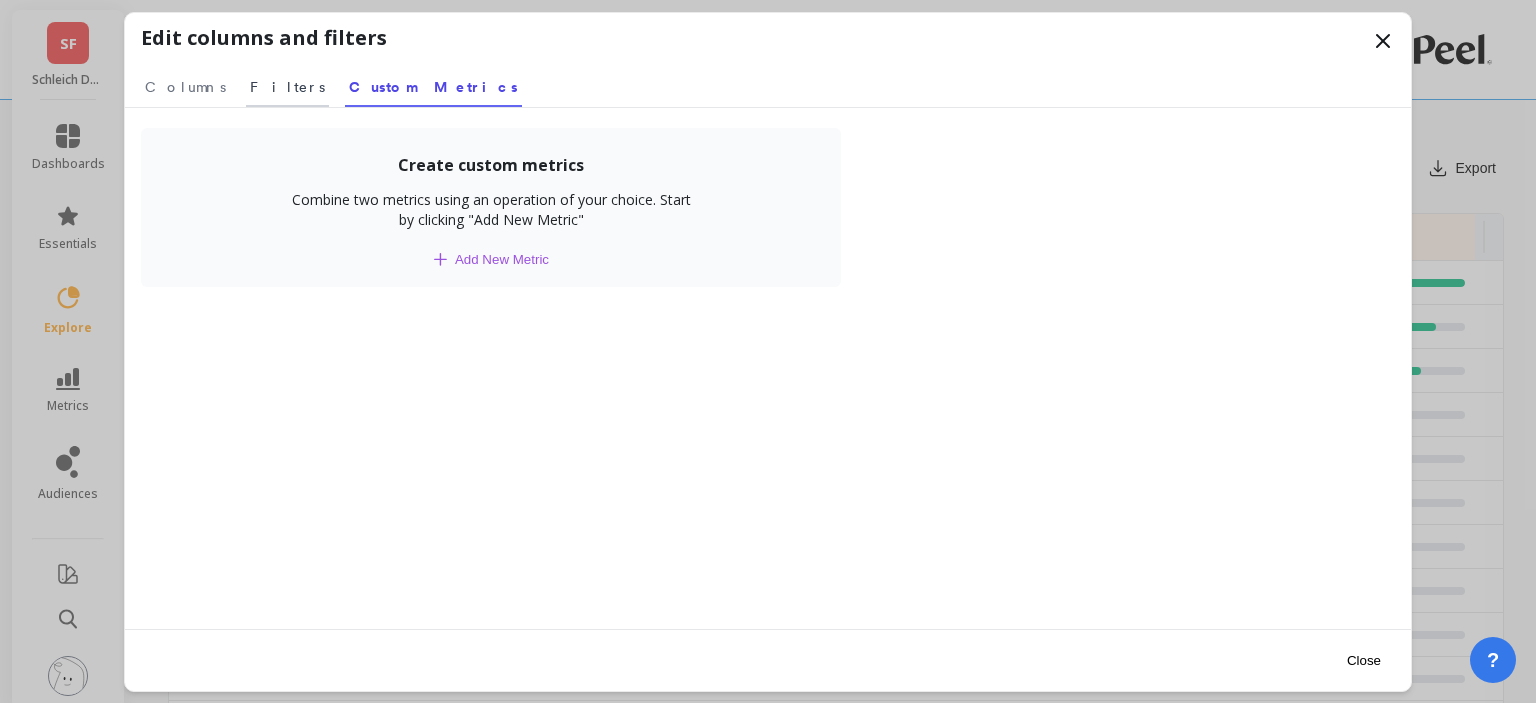 click on "Filters" at bounding box center (287, 84) 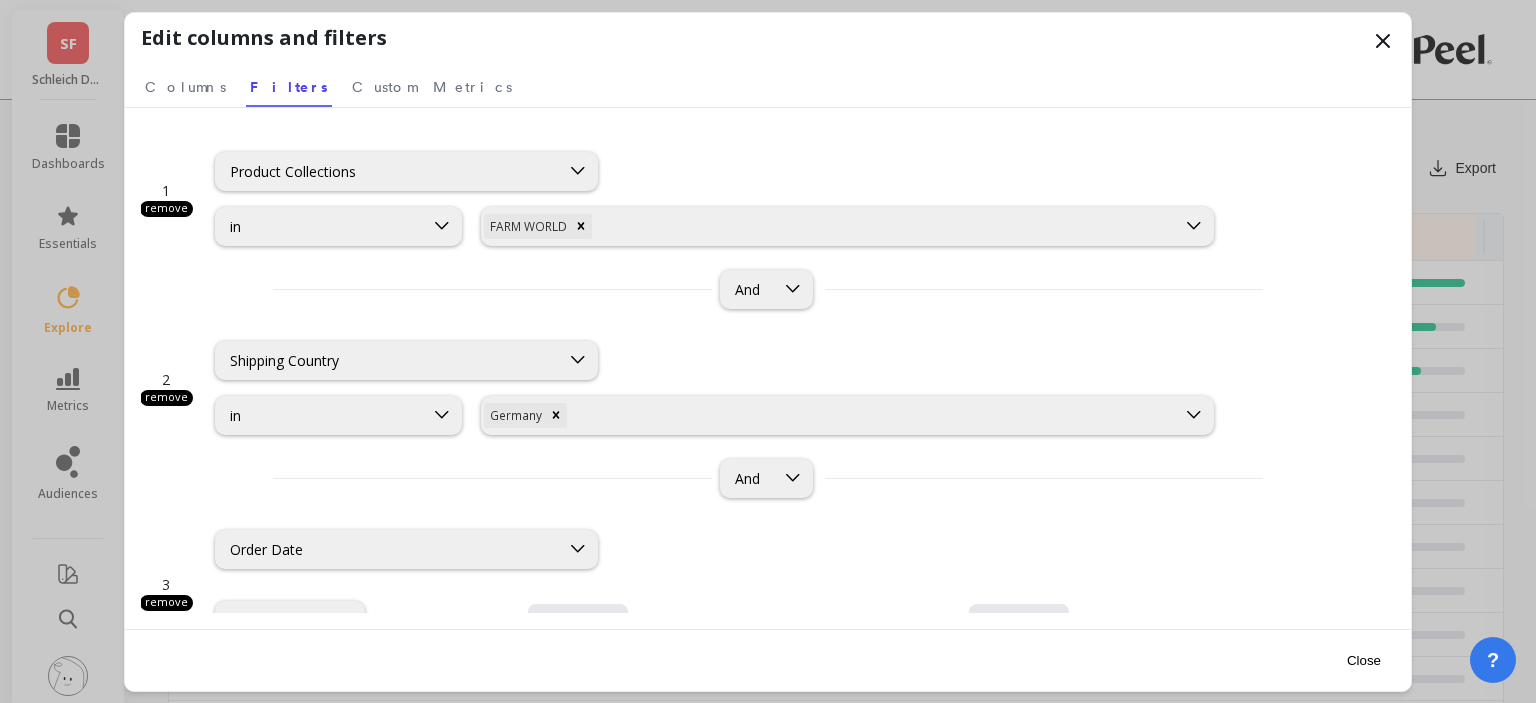 scroll, scrollTop: 132, scrollLeft: 0, axis: vertical 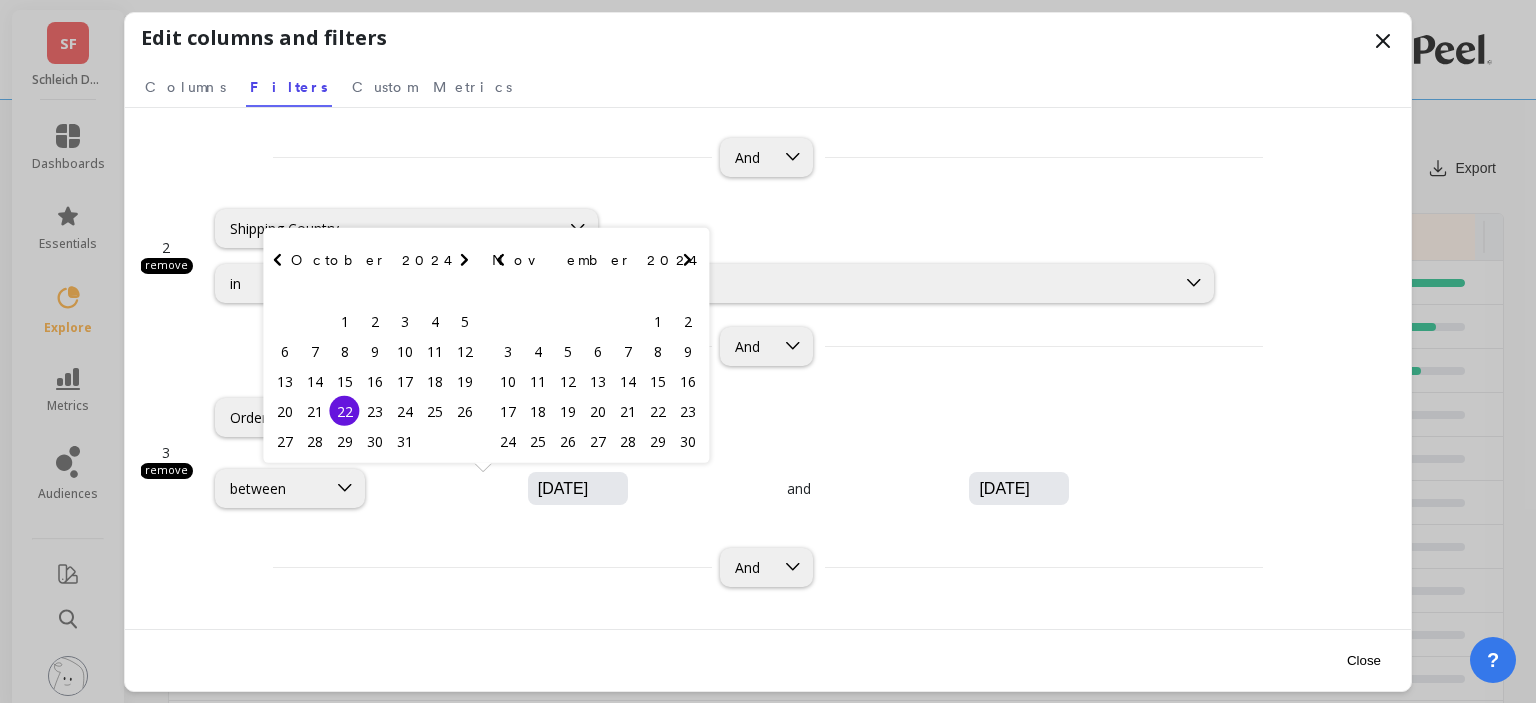 click on "[DATE]" at bounding box center [638, 489] 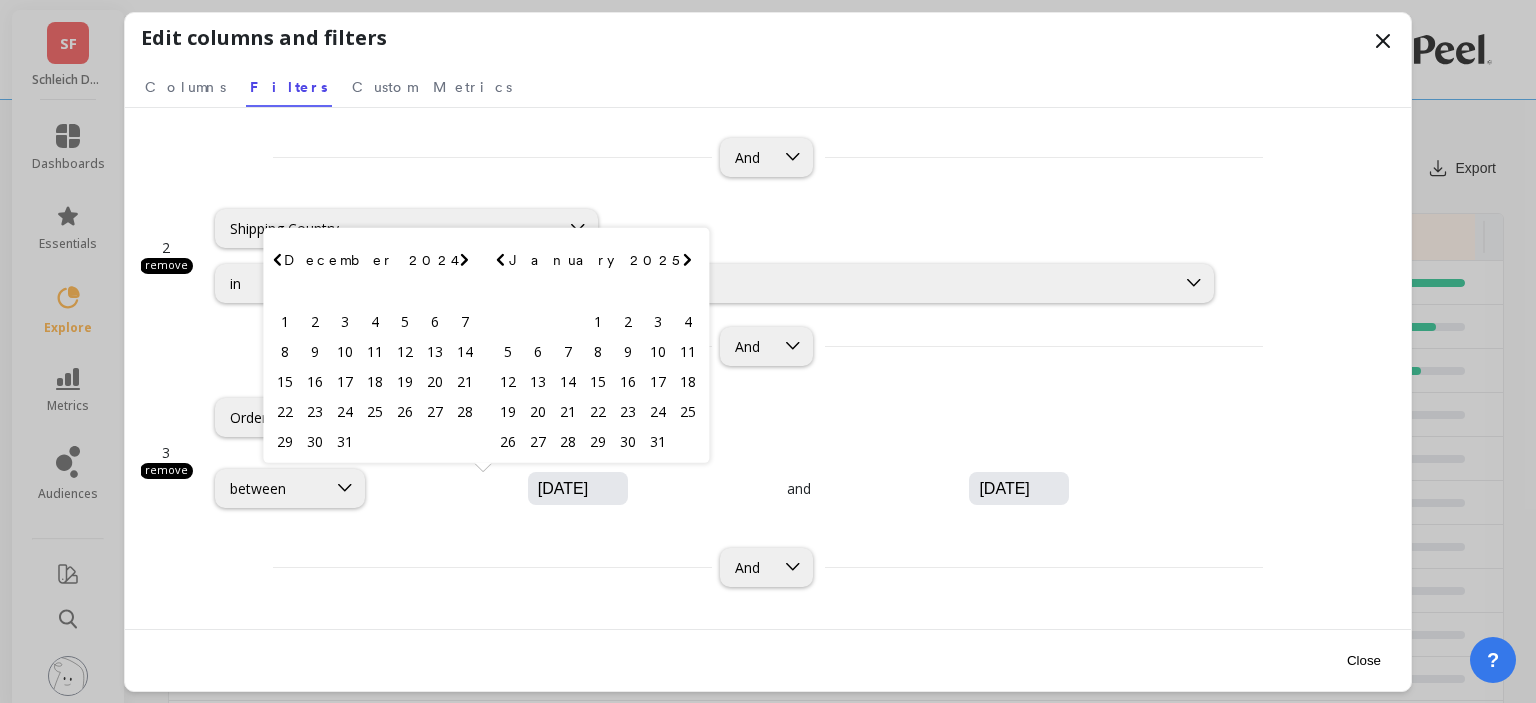 click at bounding box center [464, 260] 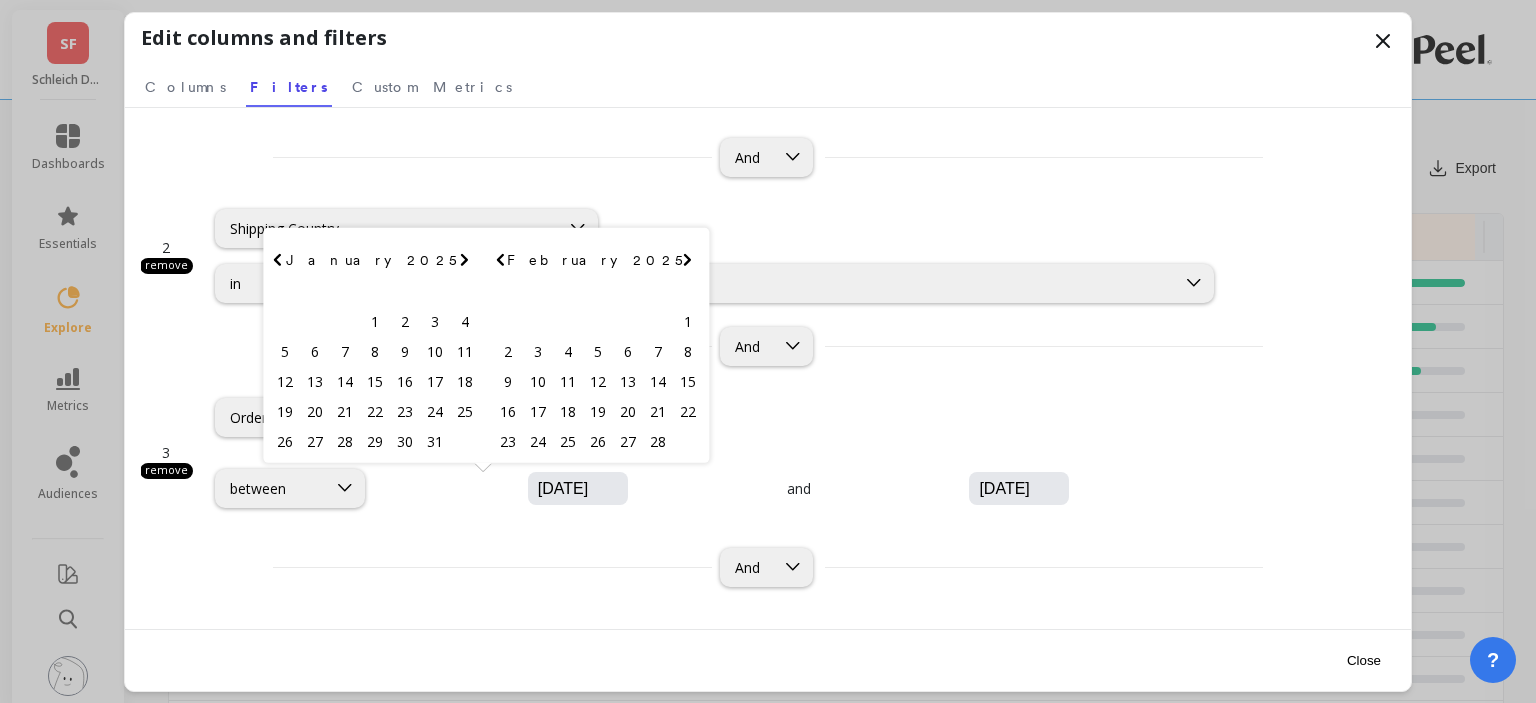 click at bounding box center (464, 260) 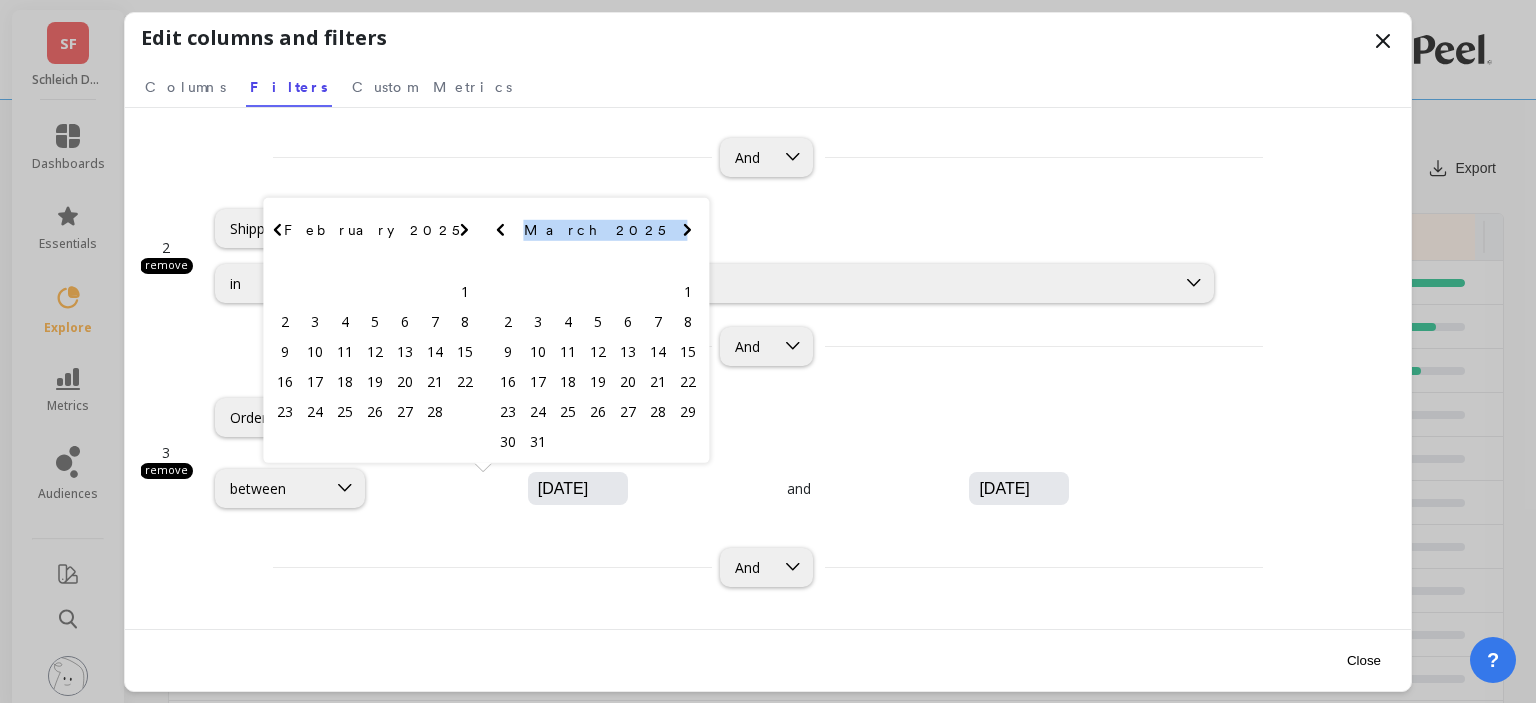 click on "[MONTH] [YEAR] Su Mo Tu We Th Fr Sa" at bounding box center (374, 234) 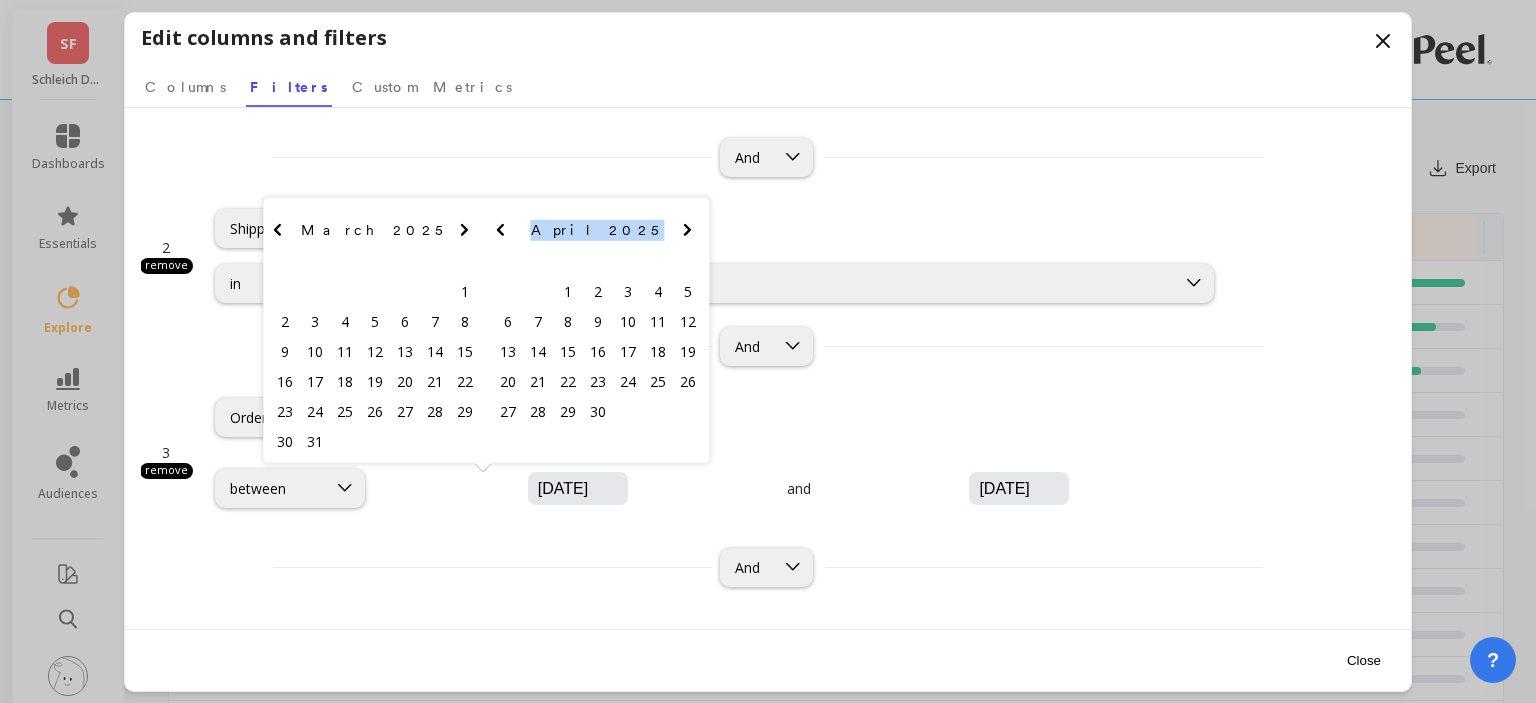 click at bounding box center (464, 230) 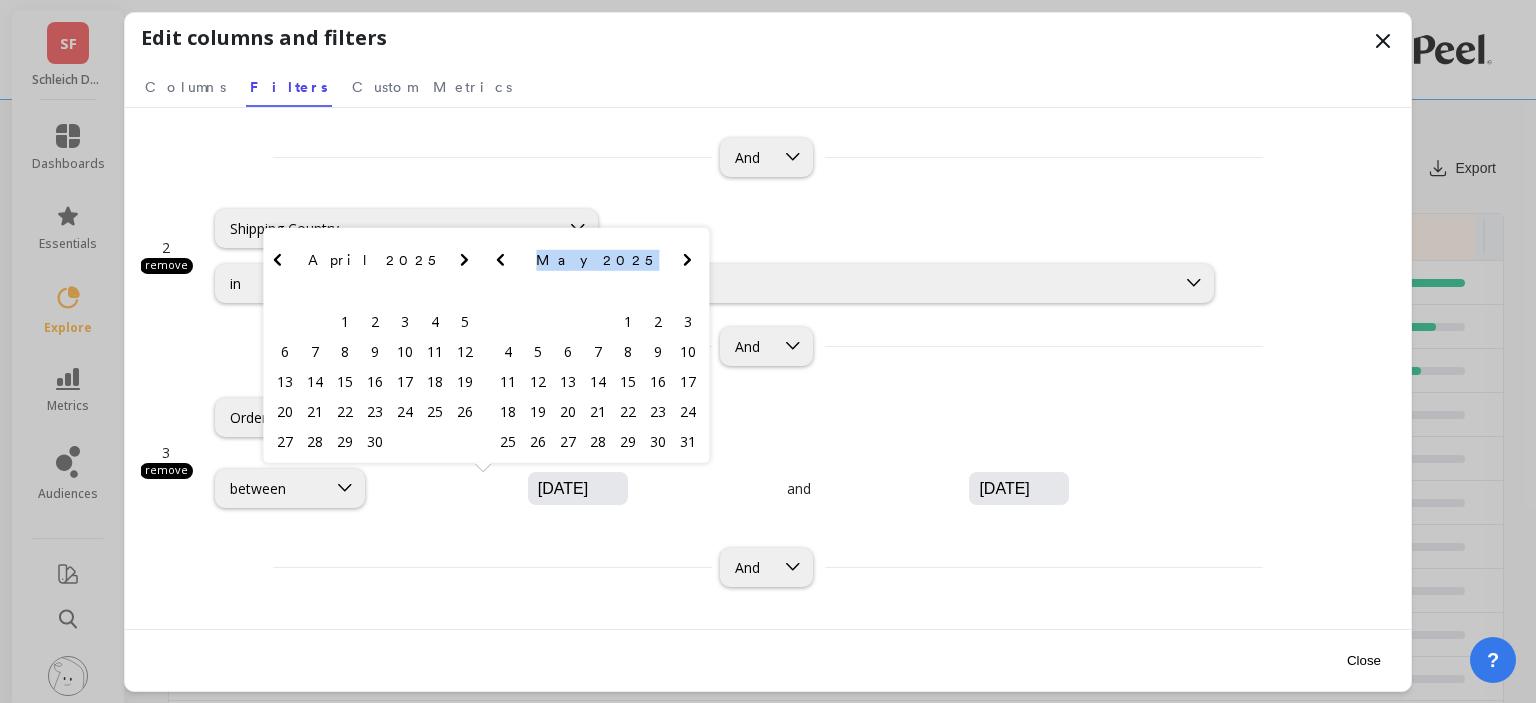 click at bounding box center [464, 260] 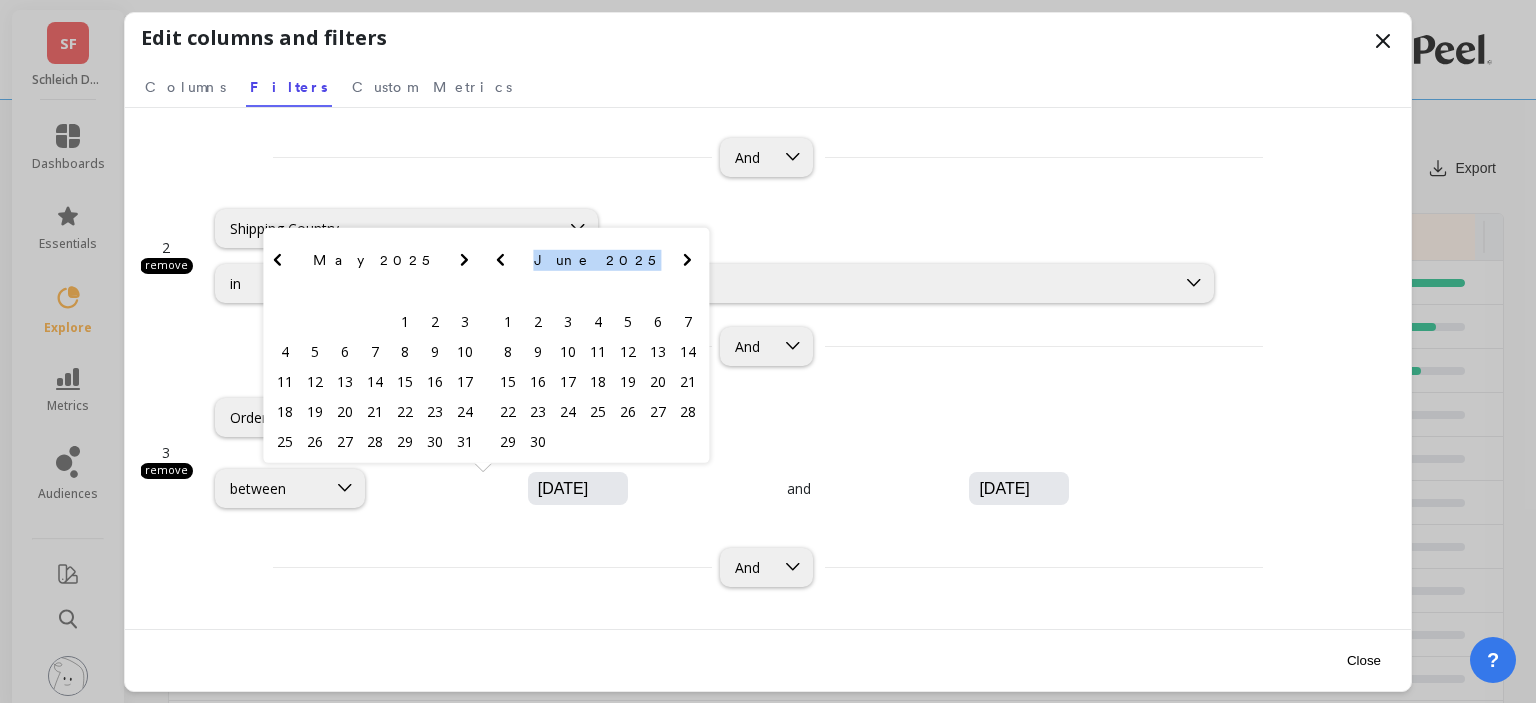 click at bounding box center (464, 260) 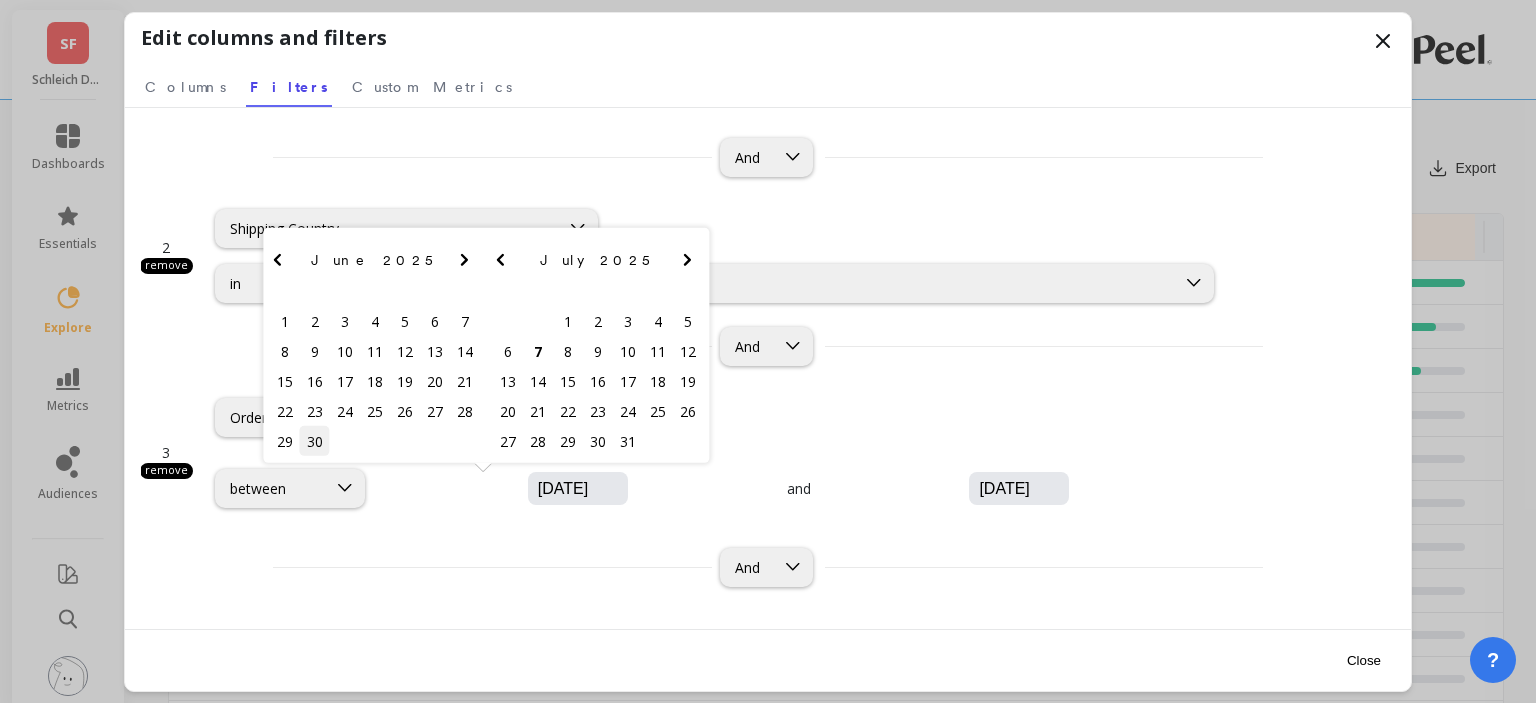 click on "30" at bounding box center [315, 441] 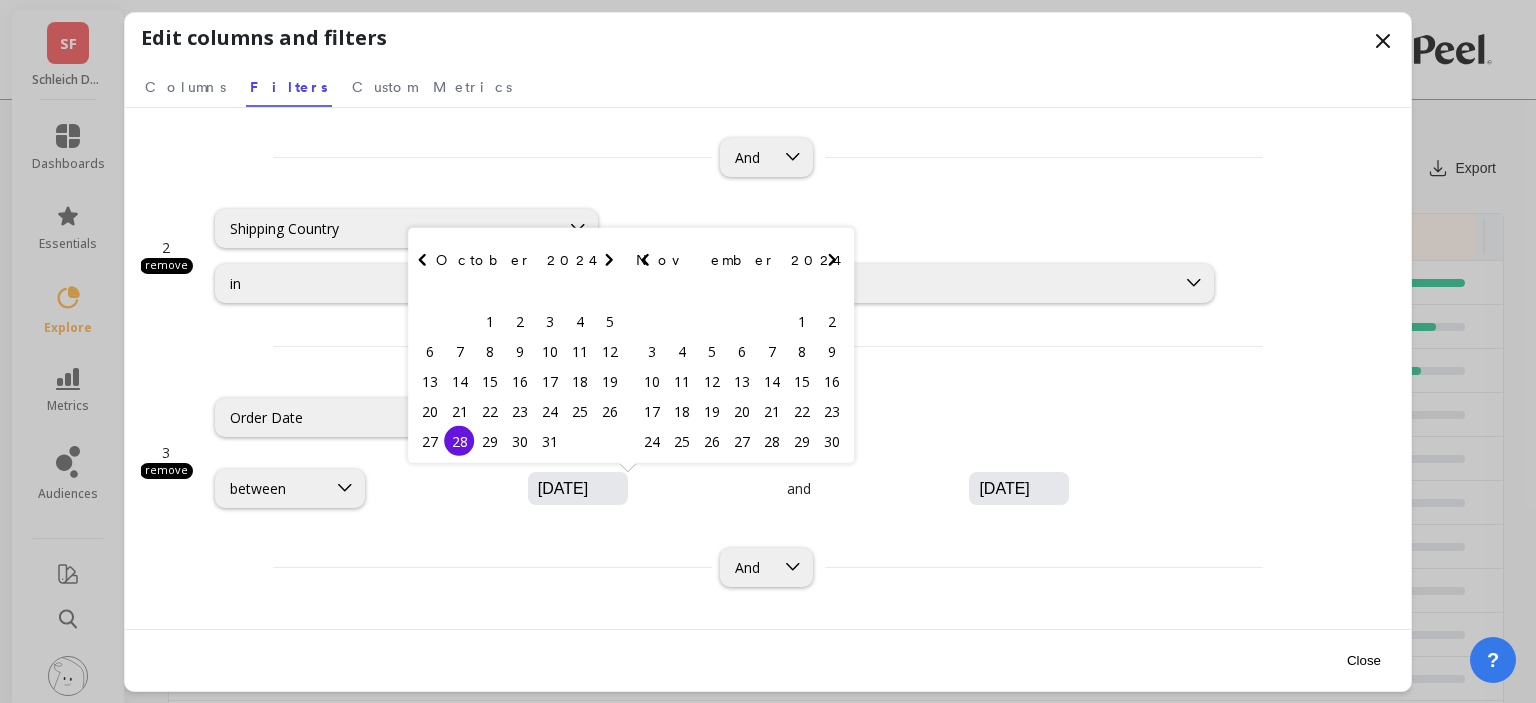 click on "[DATE]" at bounding box center [1079, 489] 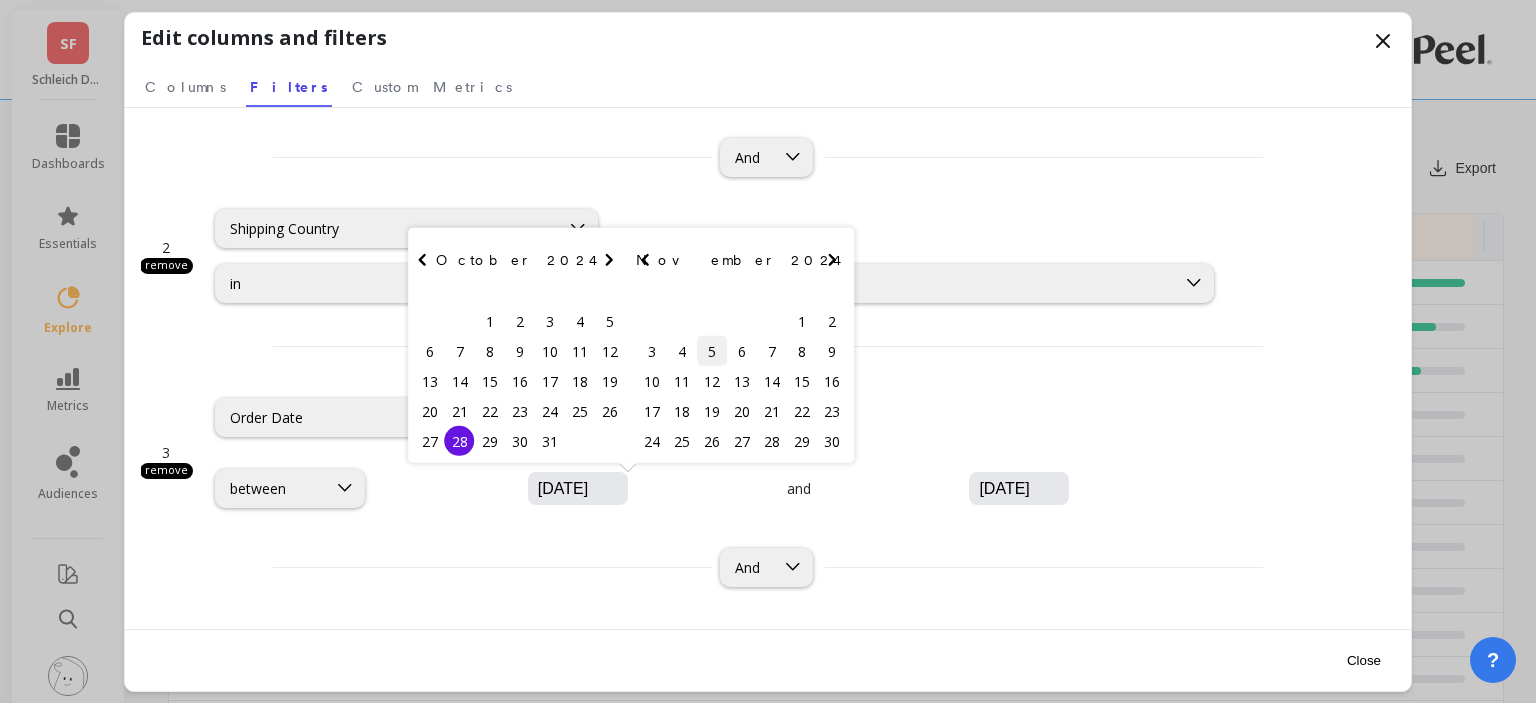 click on "5" at bounding box center (712, 351) 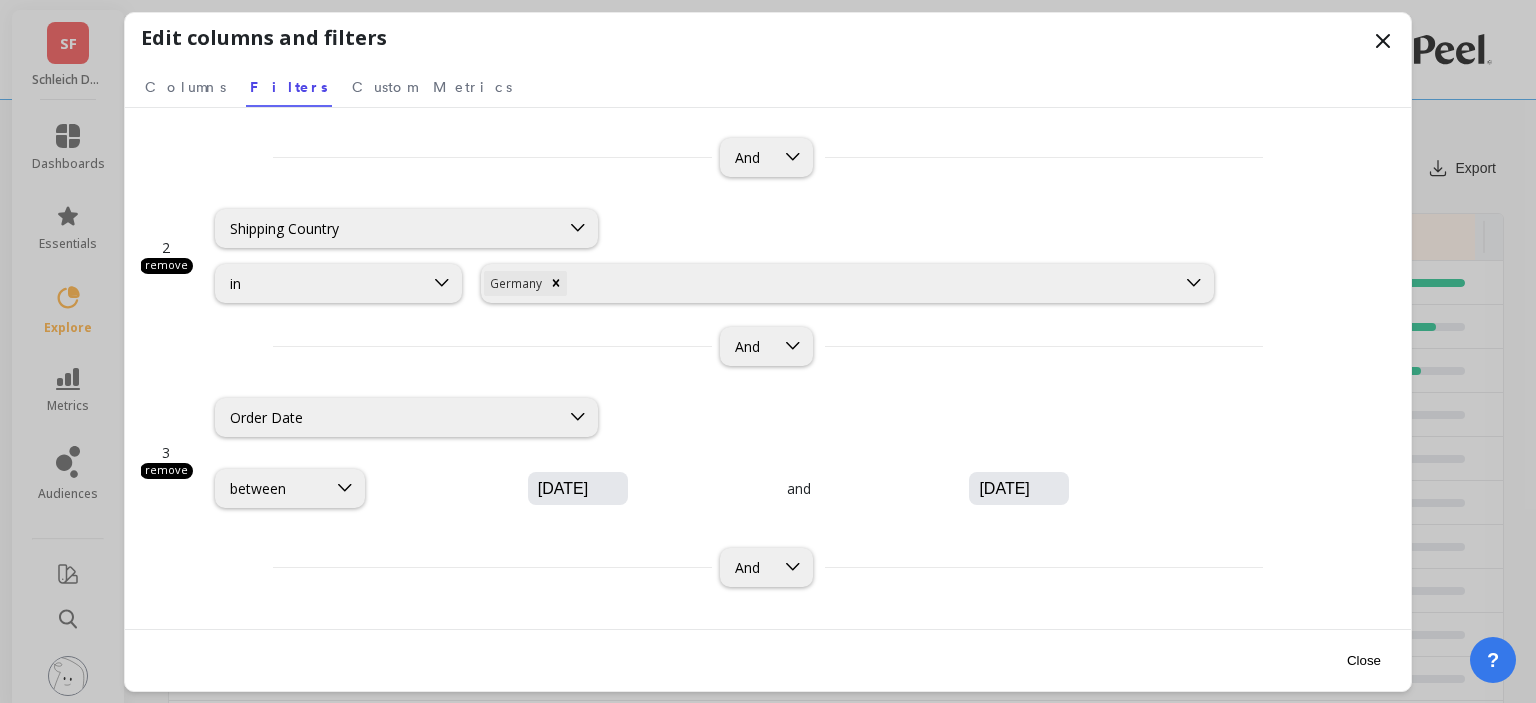 click on "[DATE]" at bounding box center [638, 489] 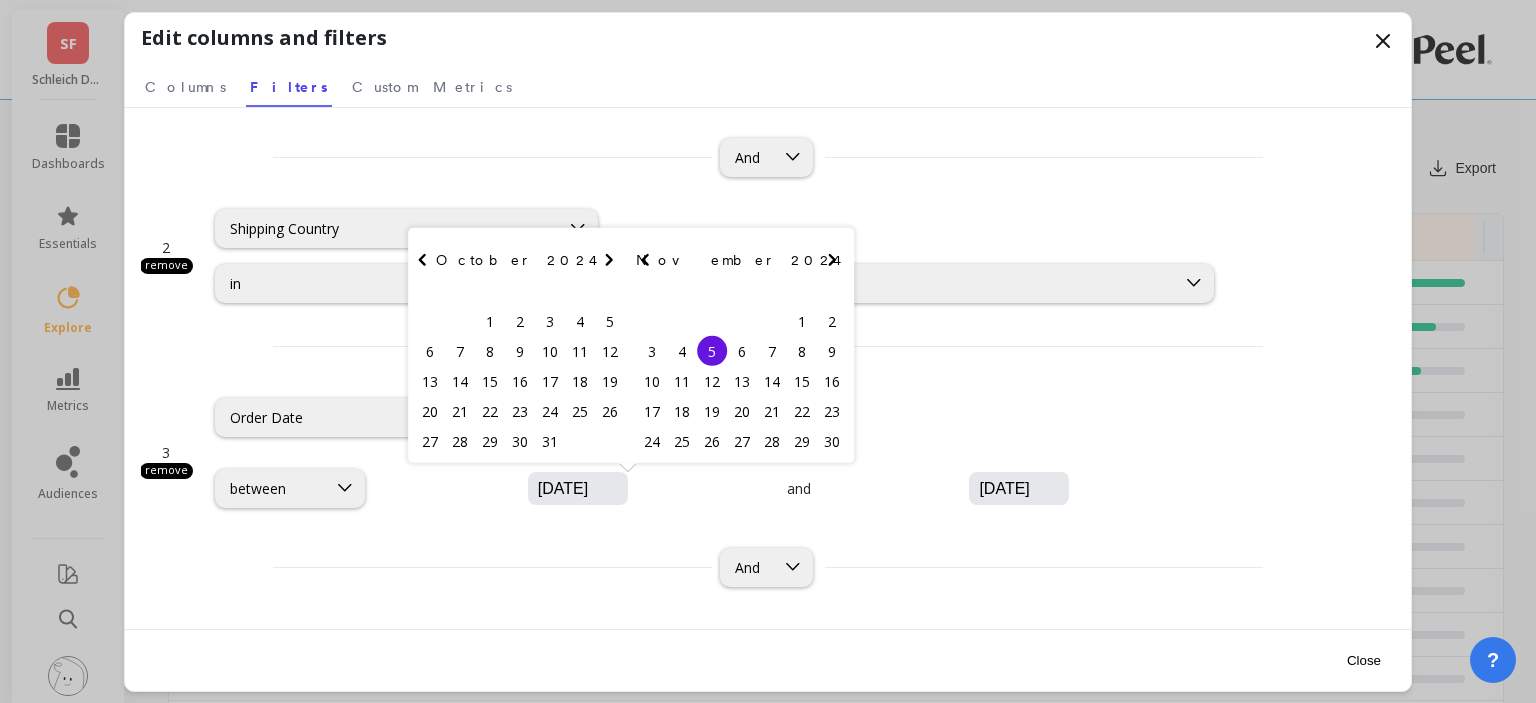 click at bounding box center (608, 260) 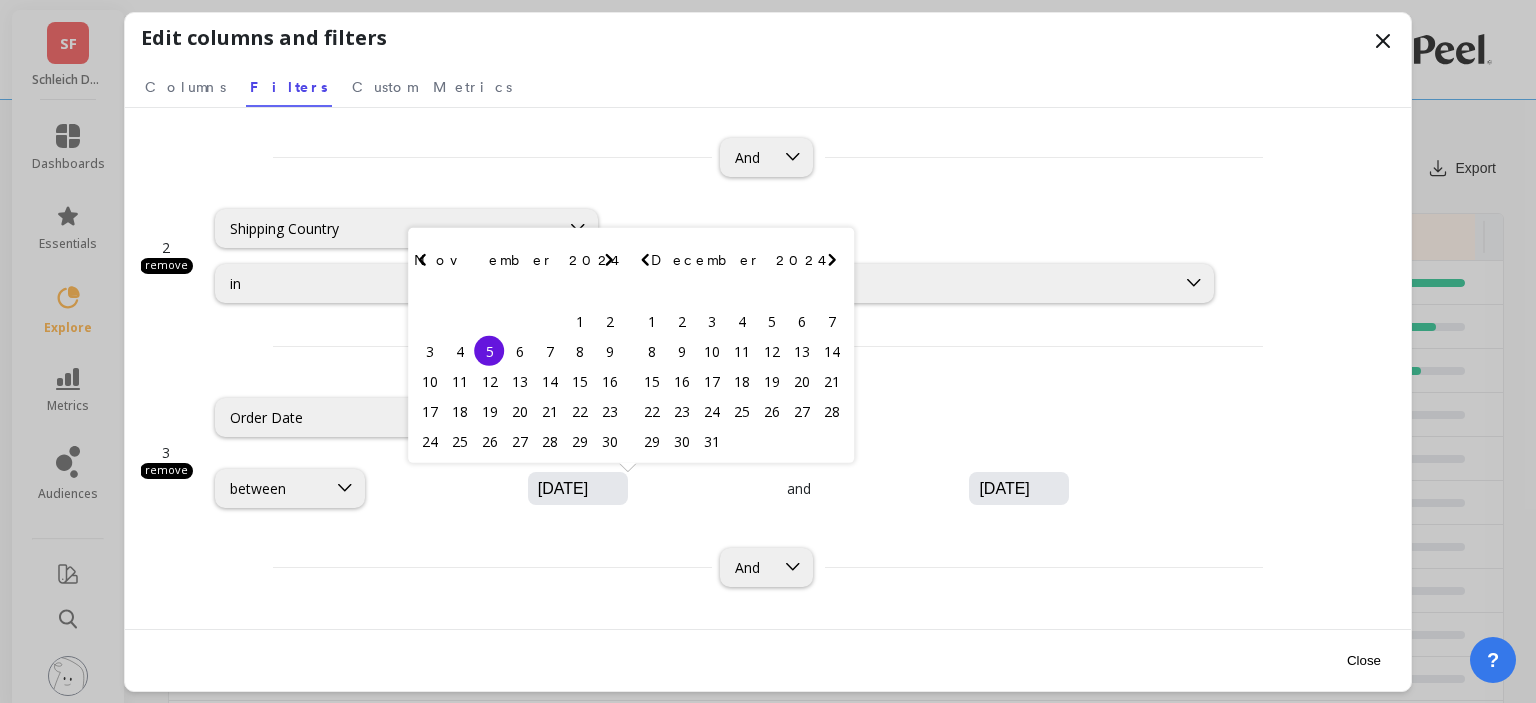 click at bounding box center (608, 260) 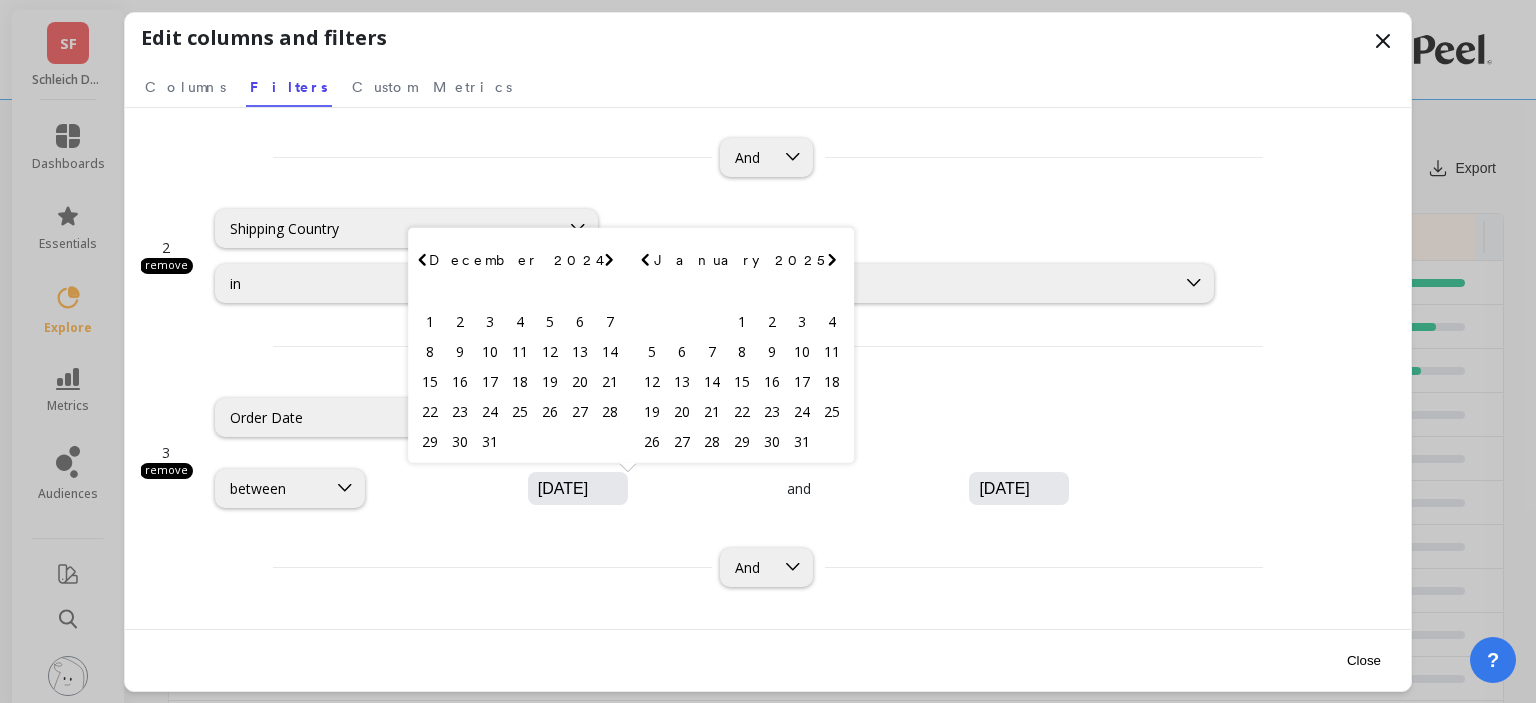 click at bounding box center [608, 260] 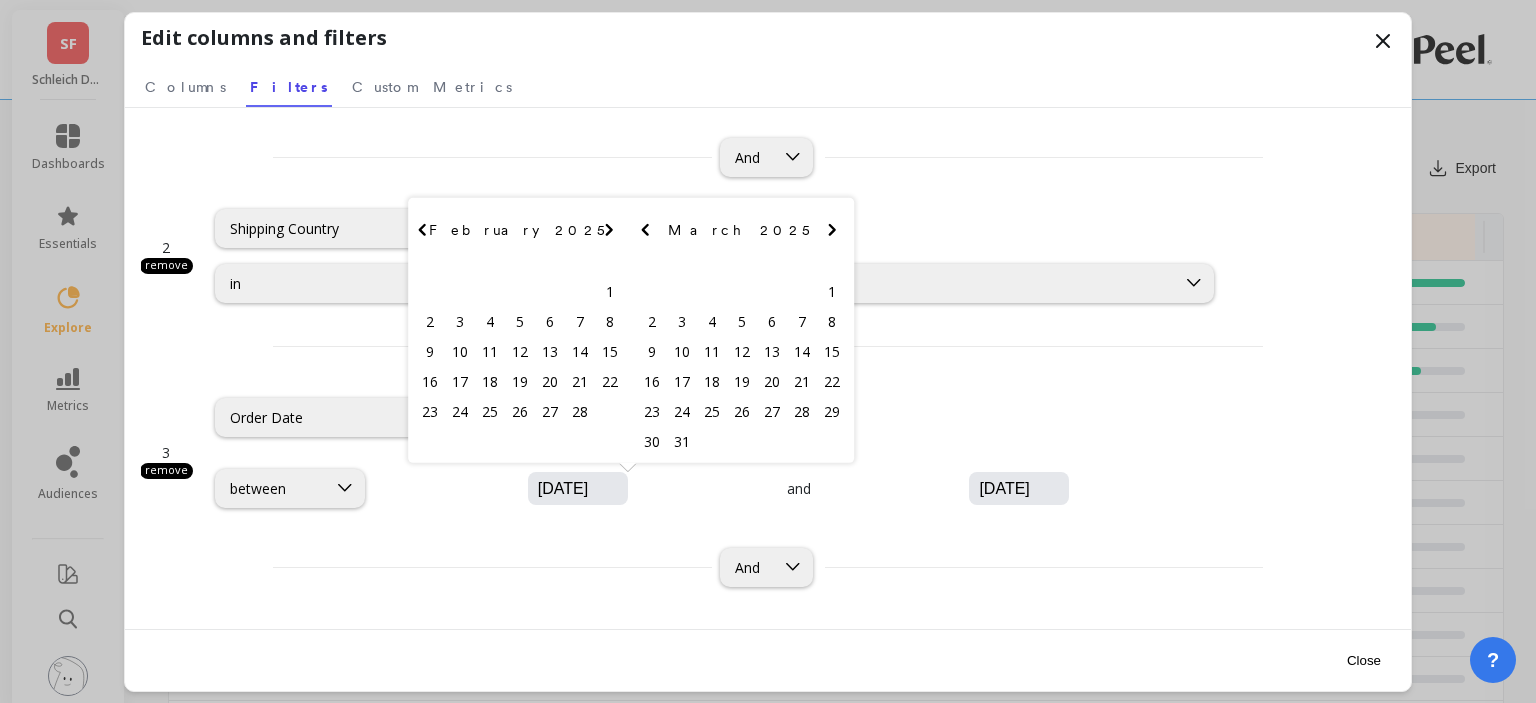 click at bounding box center (609, 230) 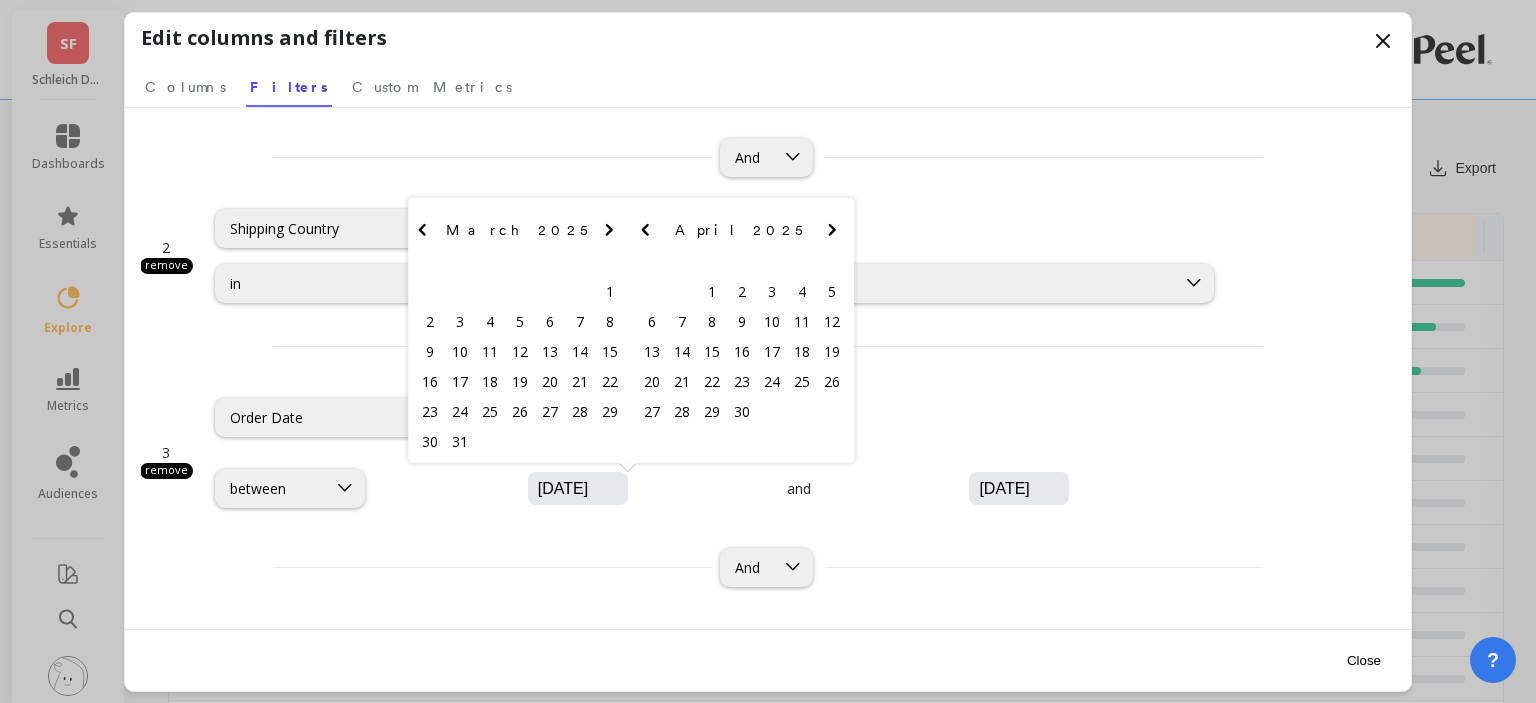 click at bounding box center [609, 230] 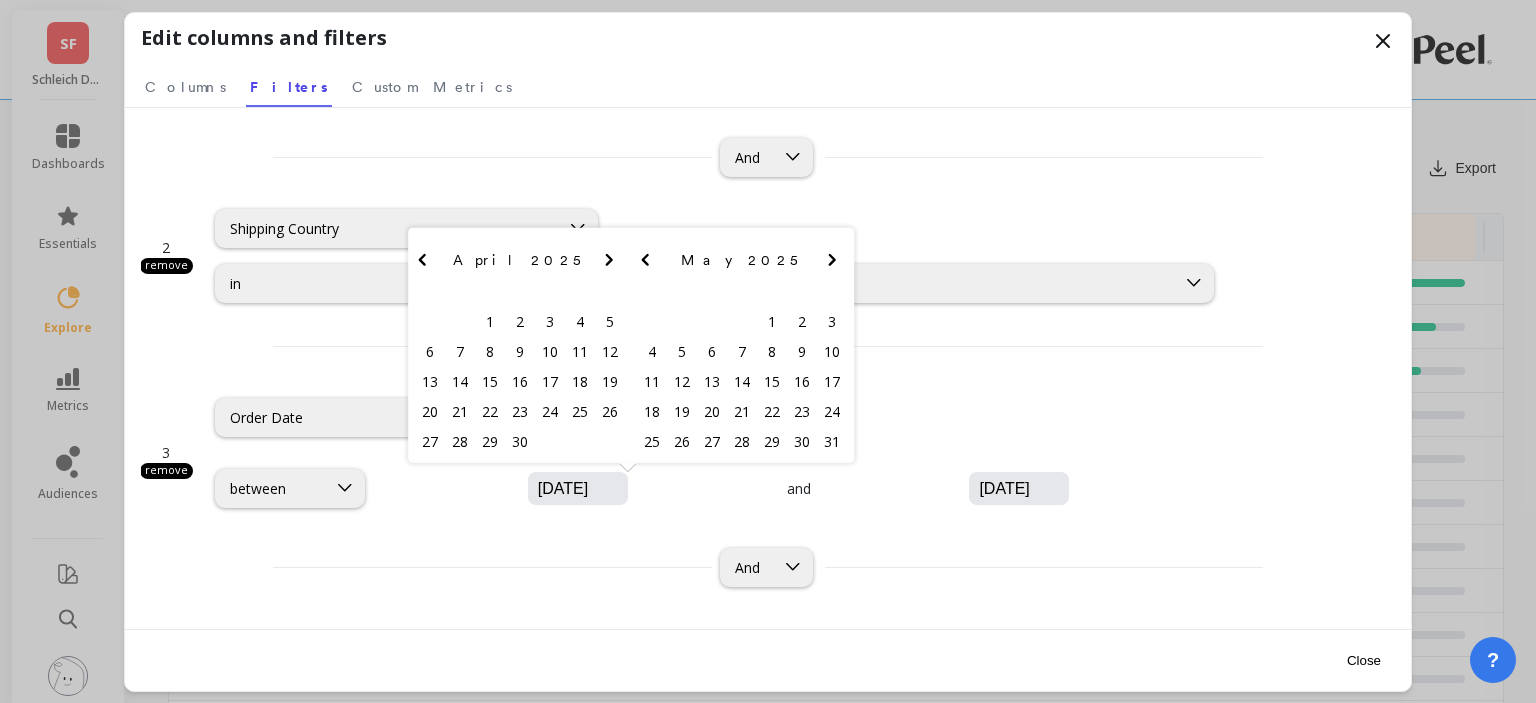 click at bounding box center (609, 260) 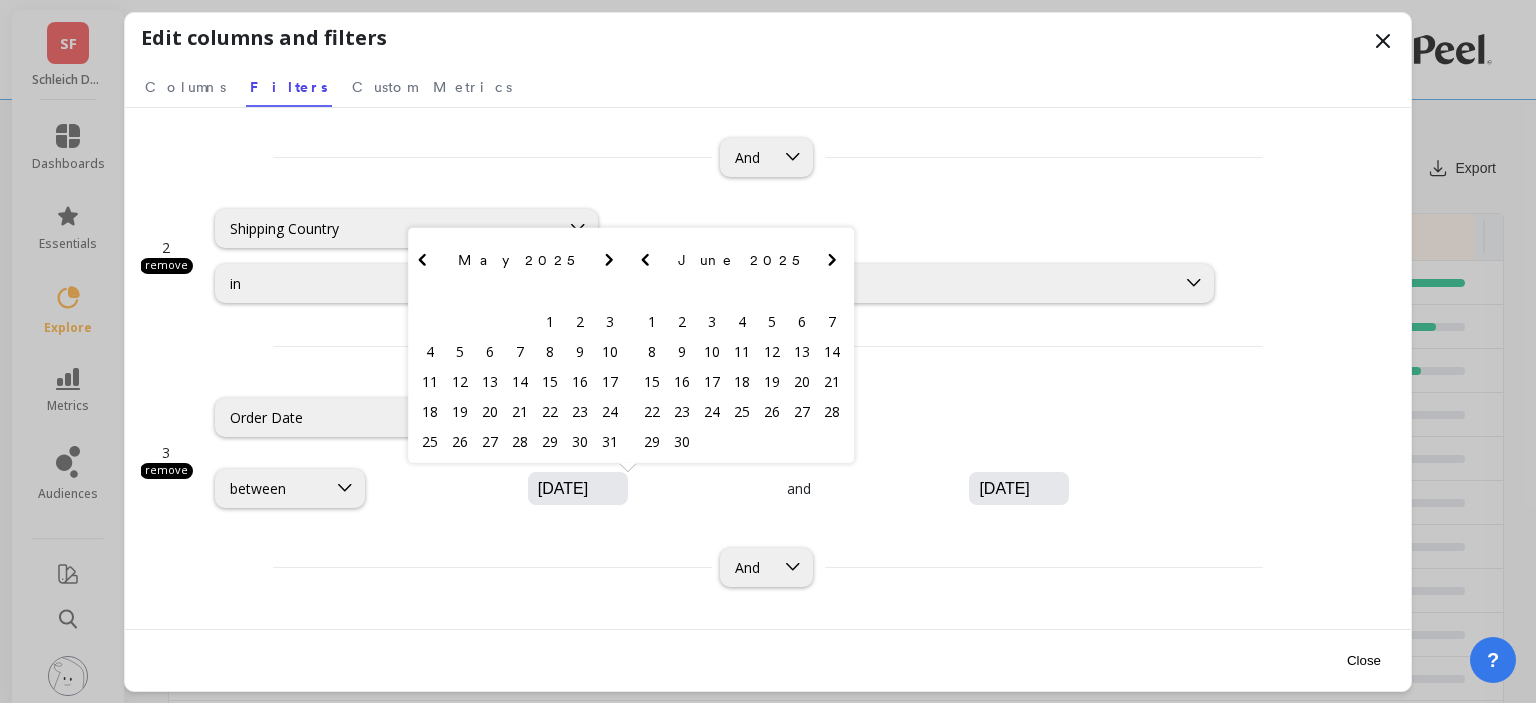 click at bounding box center [608, 260] 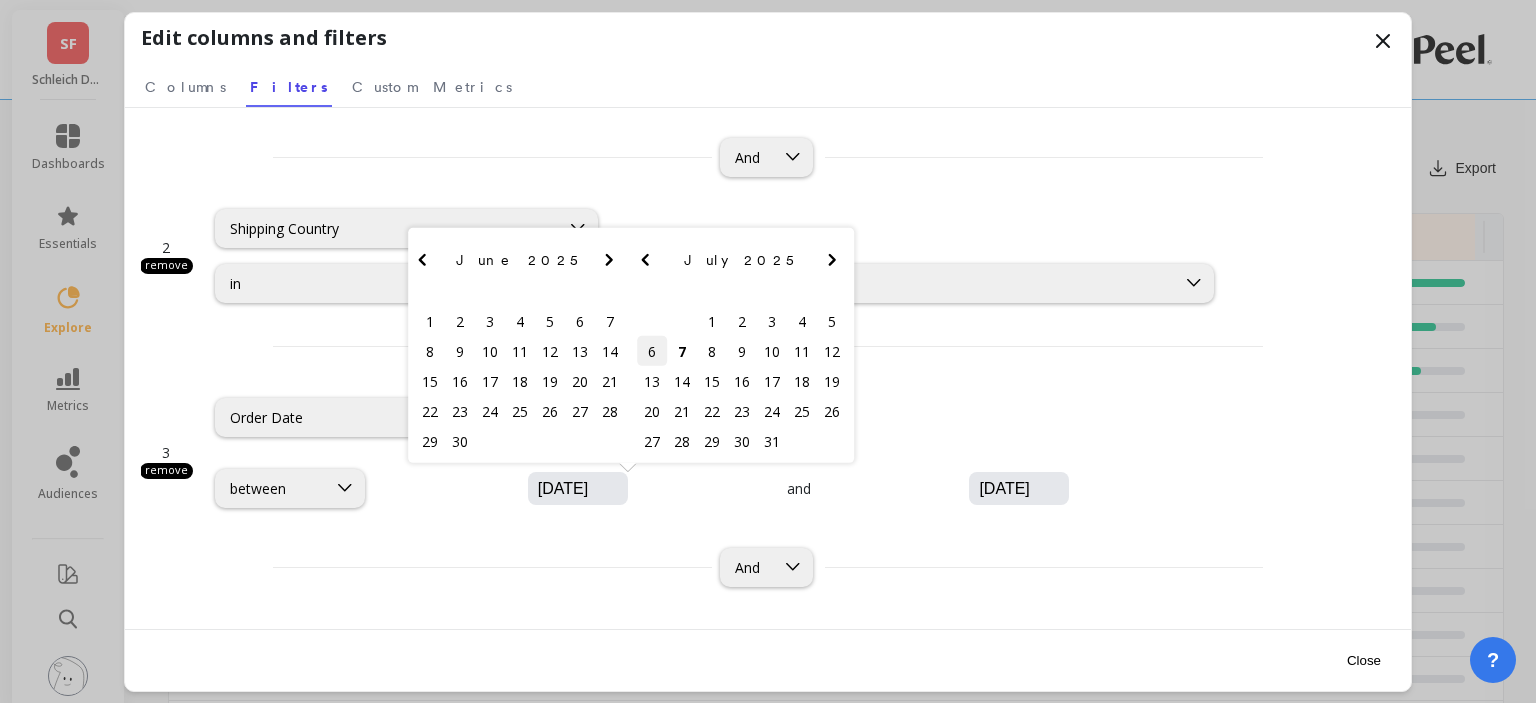 click on "6" at bounding box center [652, 351] 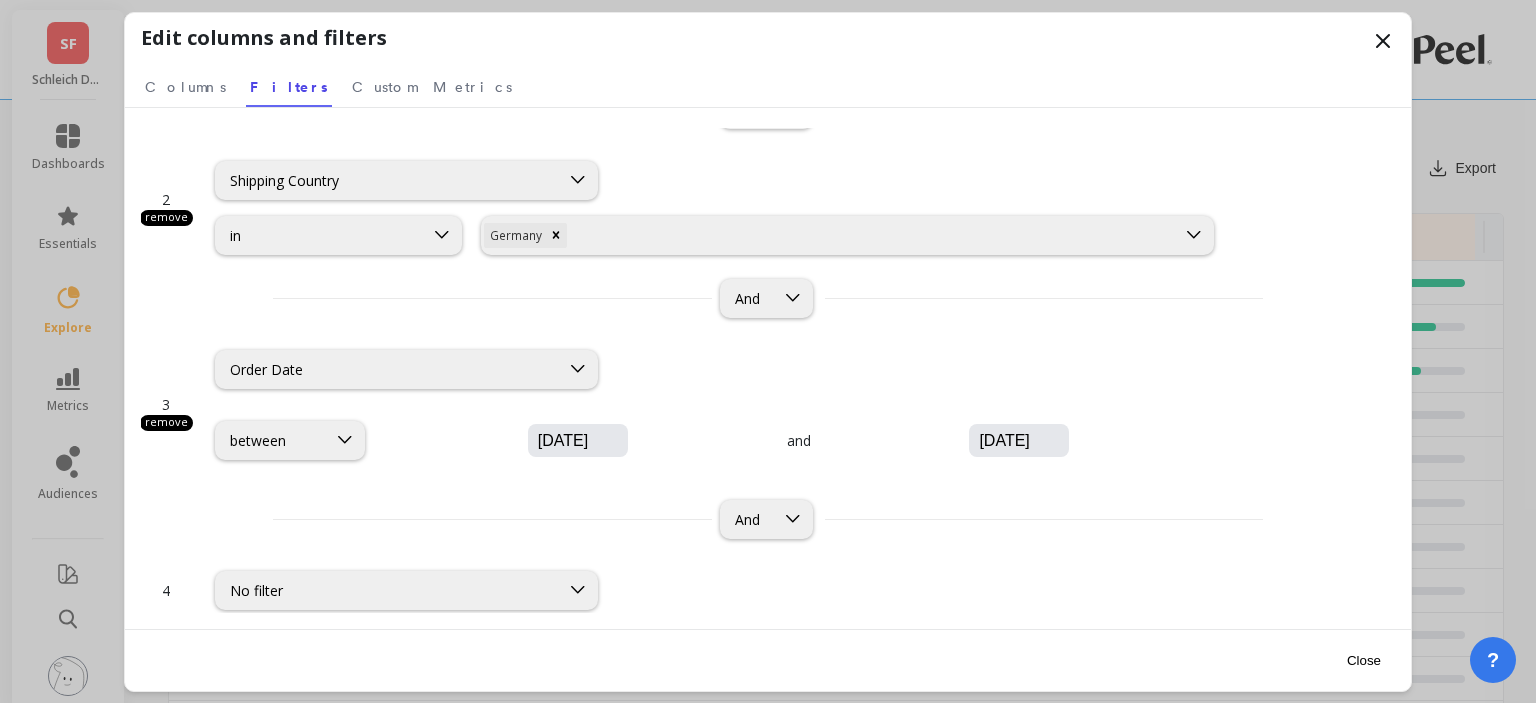scroll, scrollTop: 75, scrollLeft: 0, axis: vertical 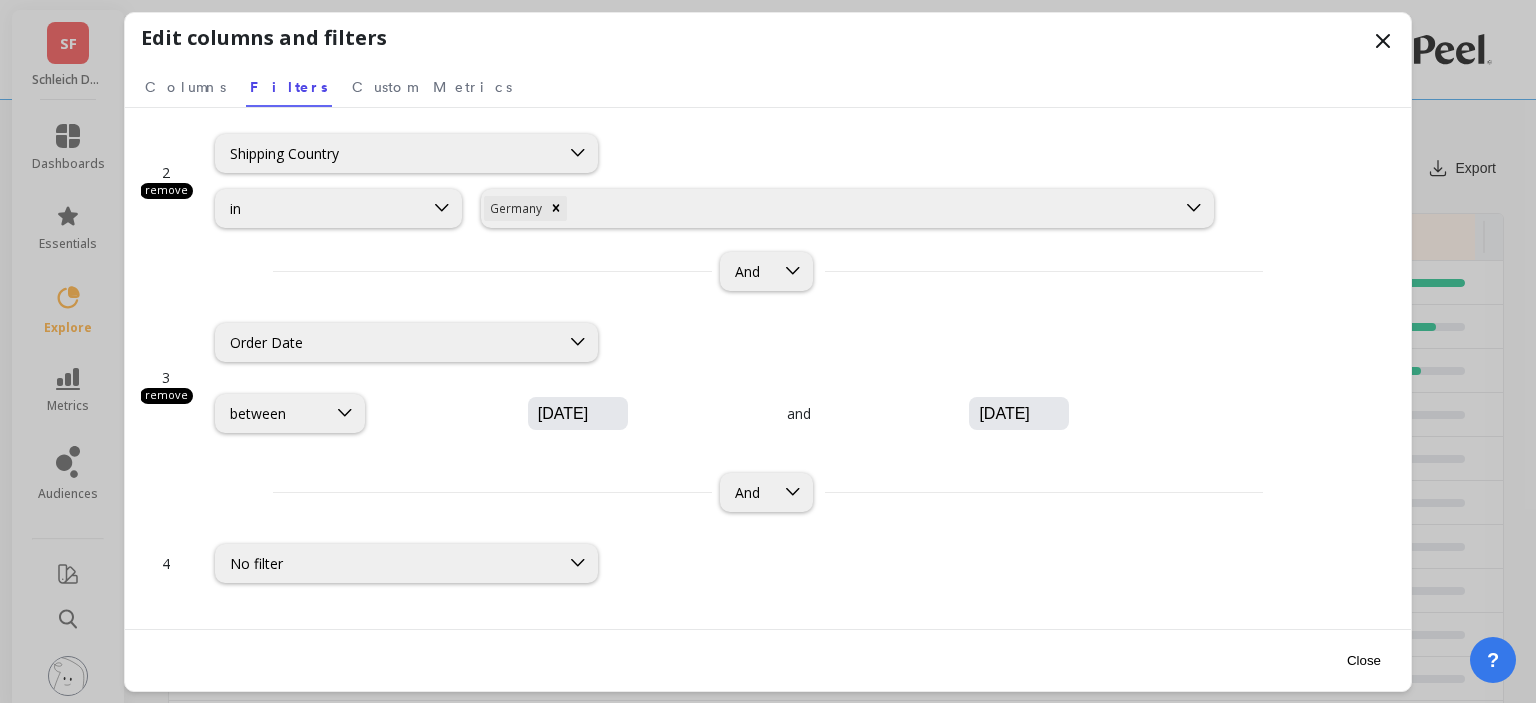 click on "Close" at bounding box center [1364, 660] 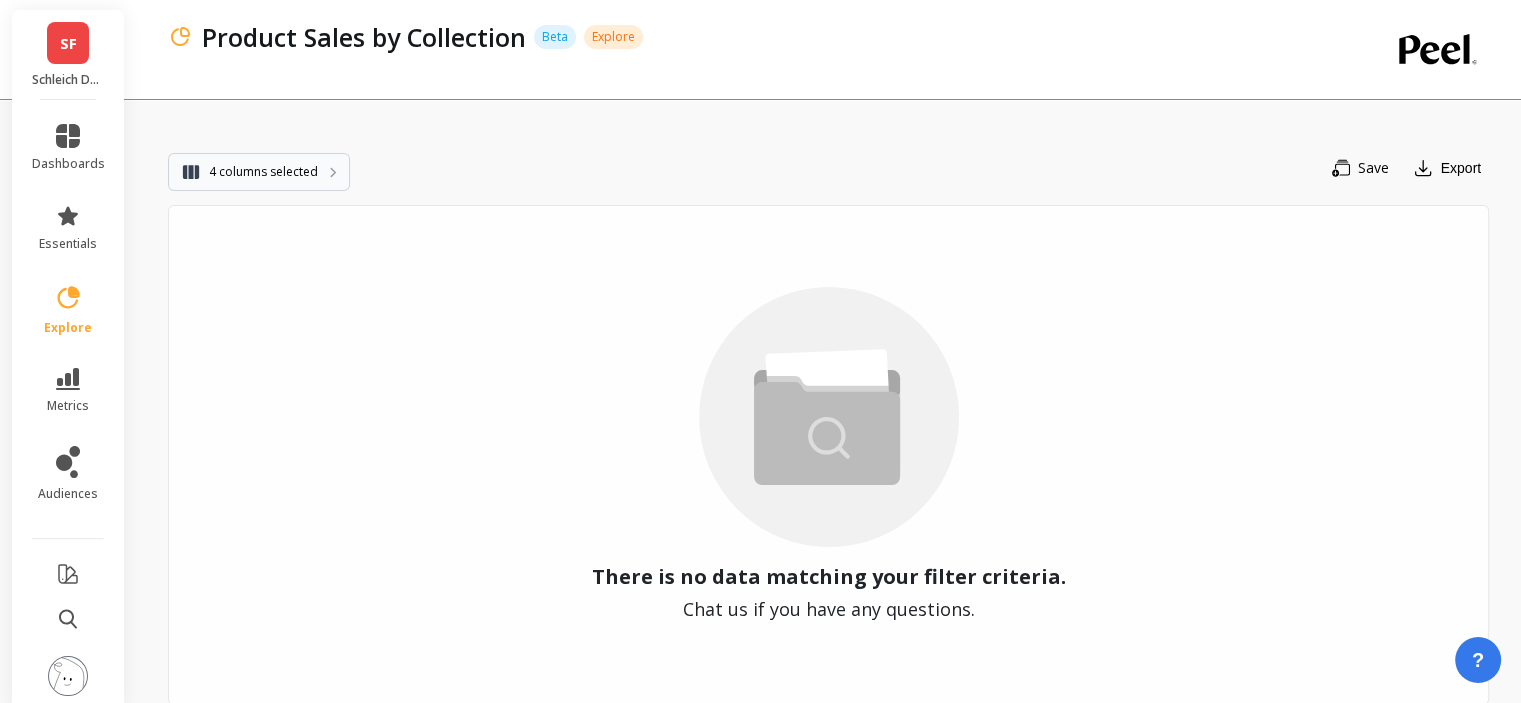 click on "4 columns selected" at bounding box center (263, 172) 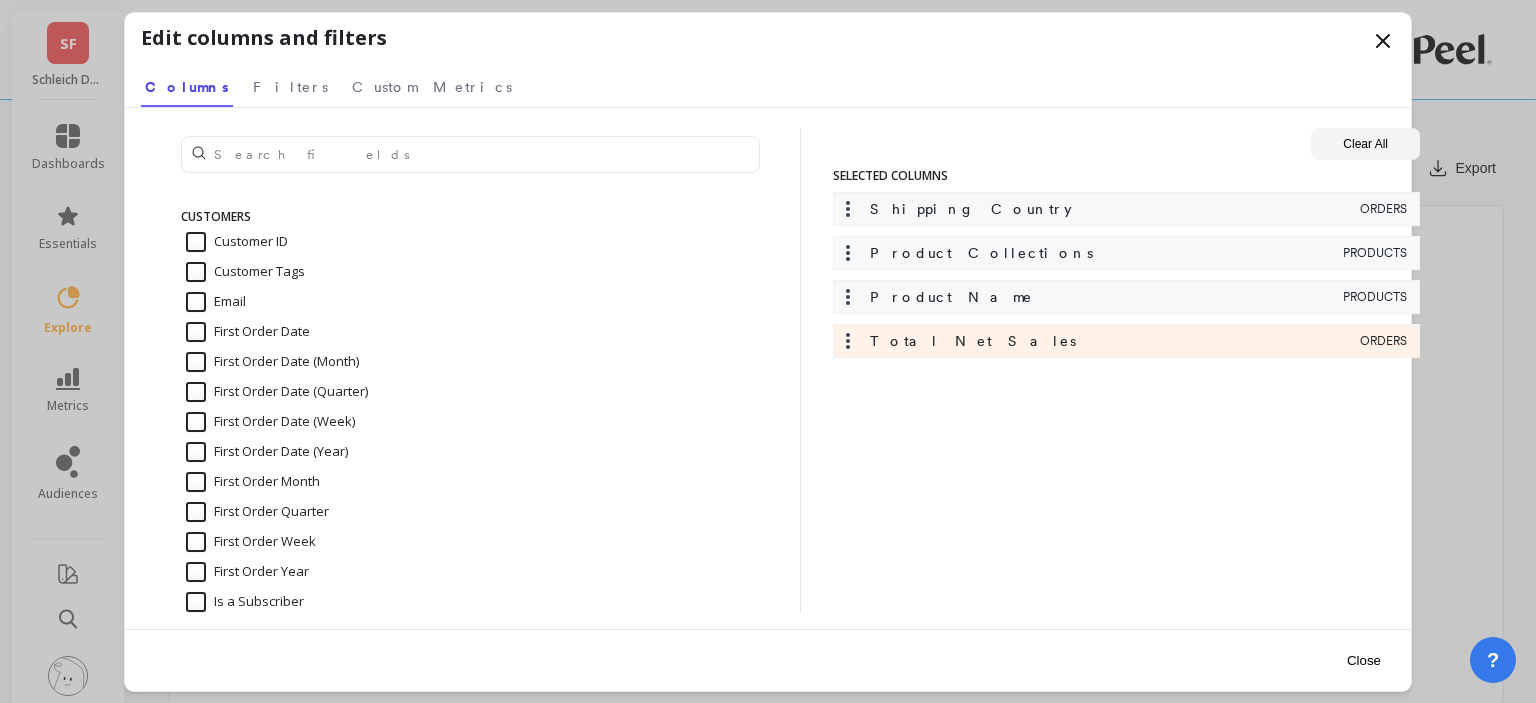 scroll, scrollTop: 0, scrollLeft: 0, axis: both 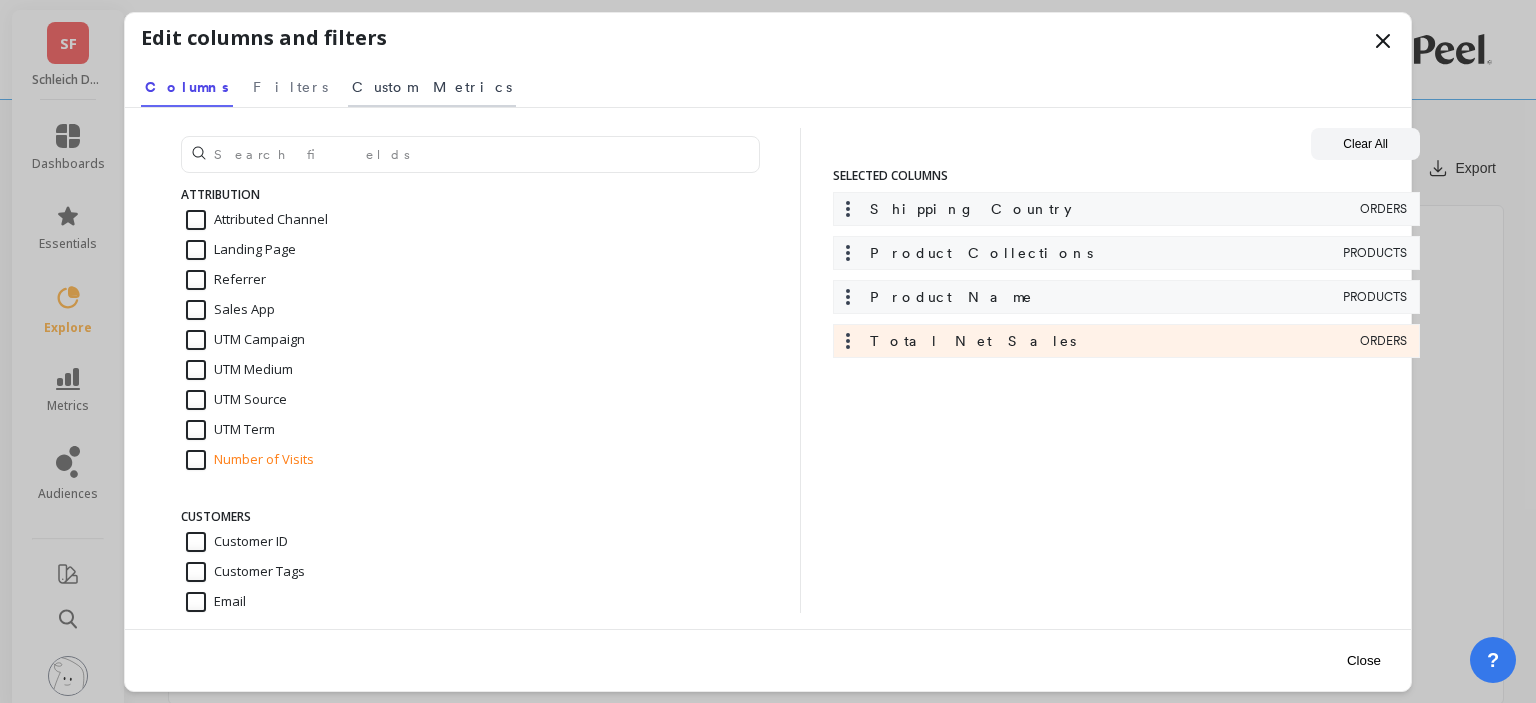 click on "Custom Metrics" at bounding box center [432, 84] 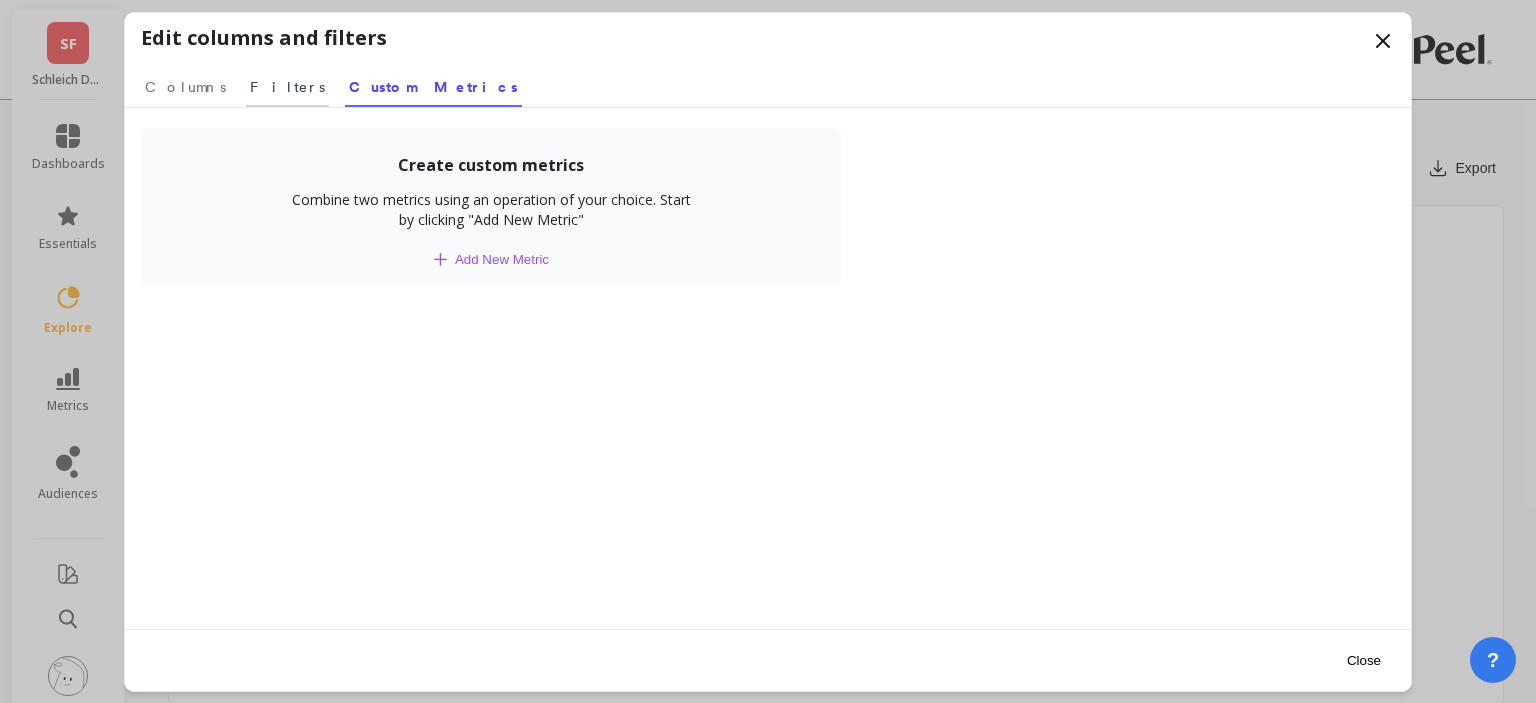 click on "Filters" at bounding box center (185, 87) 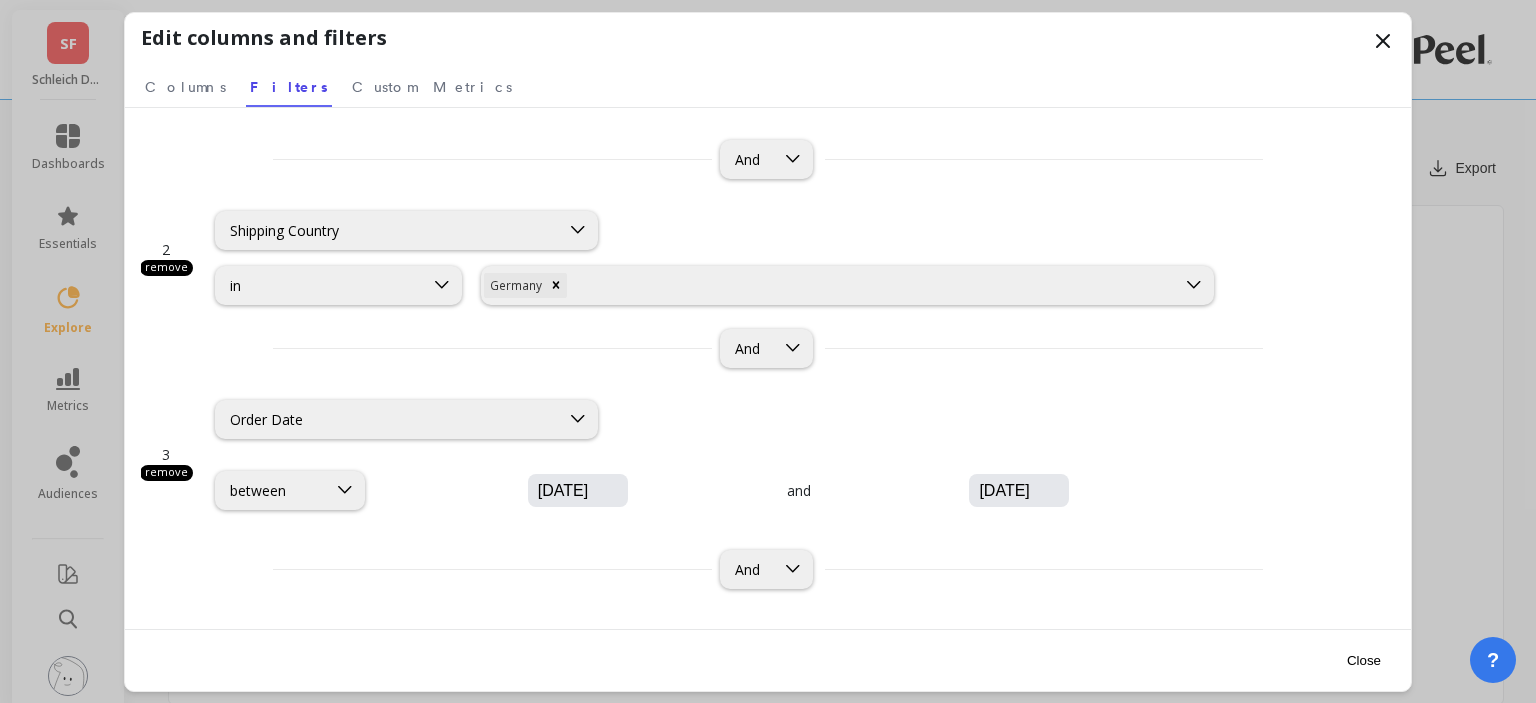scroll, scrollTop: 132, scrollLeft: 0, axis: vertical 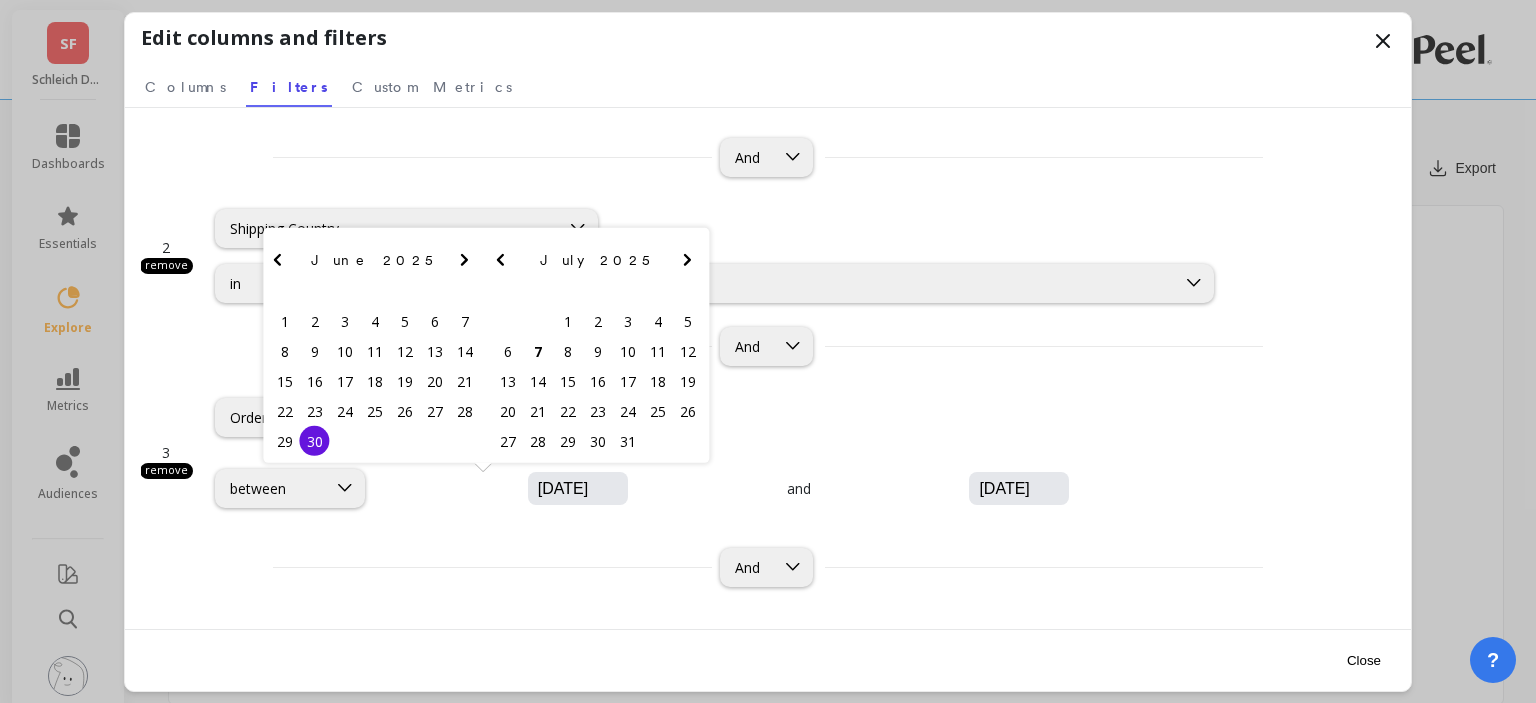 click on "[DATE]" at bounding box center (638, 489) 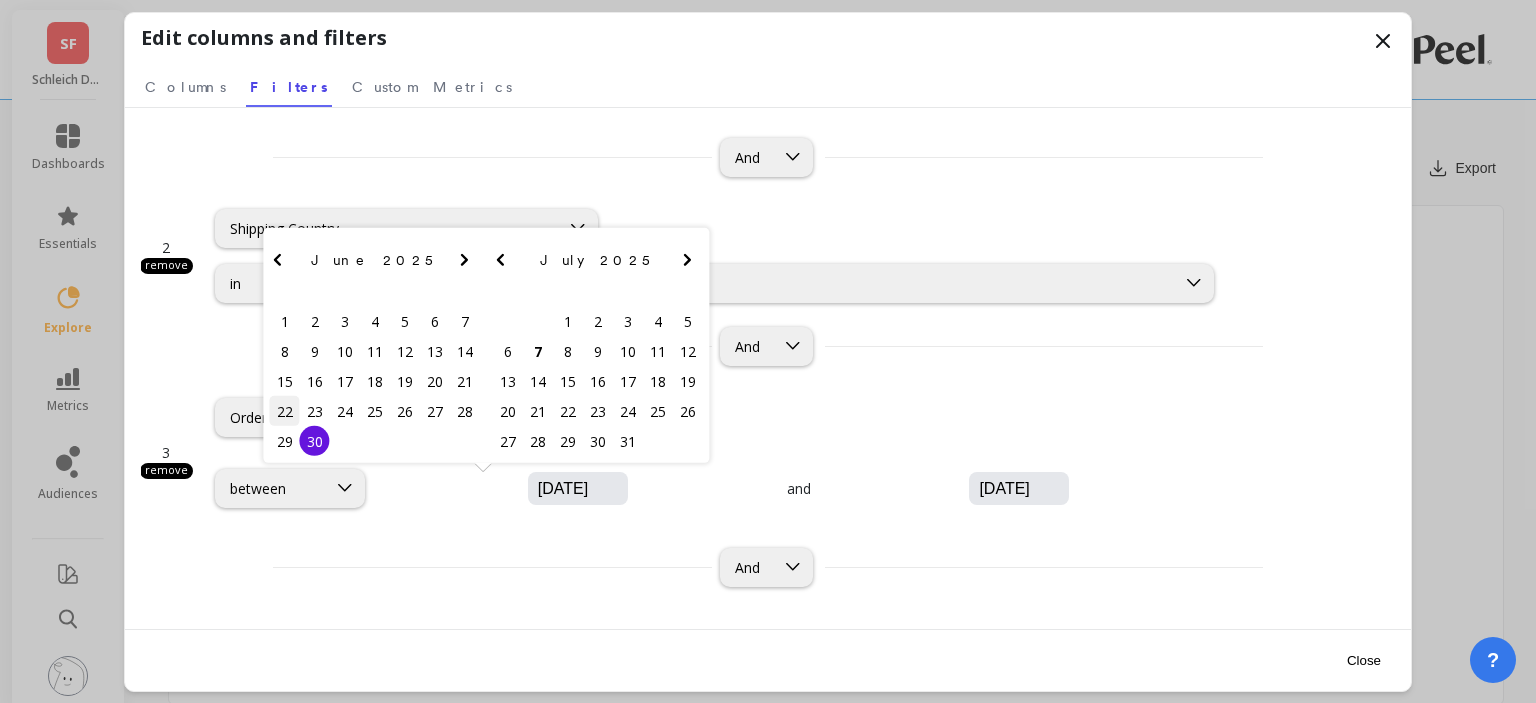 click on "22" at bounding box center [285, 411] 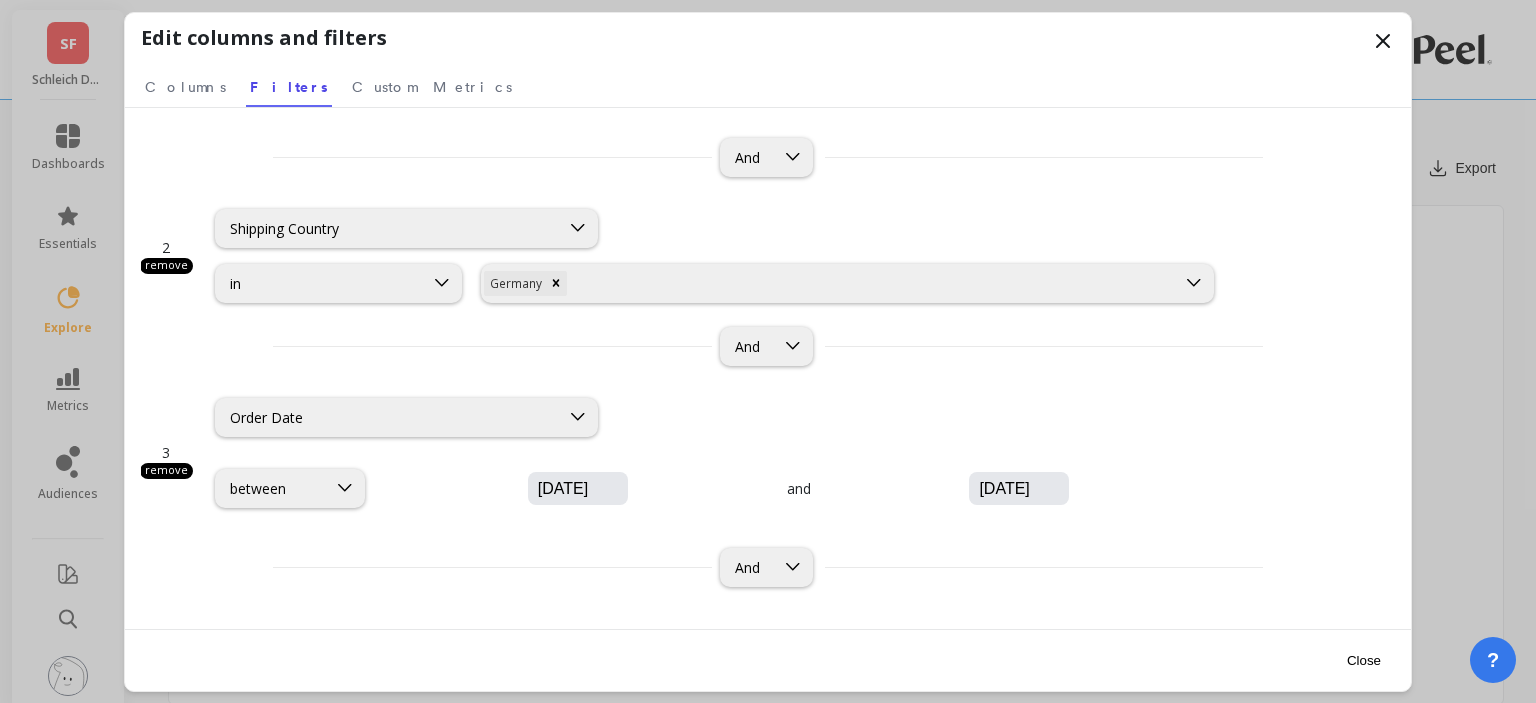 click on "[DATE]" at bounding box center [638, 489] 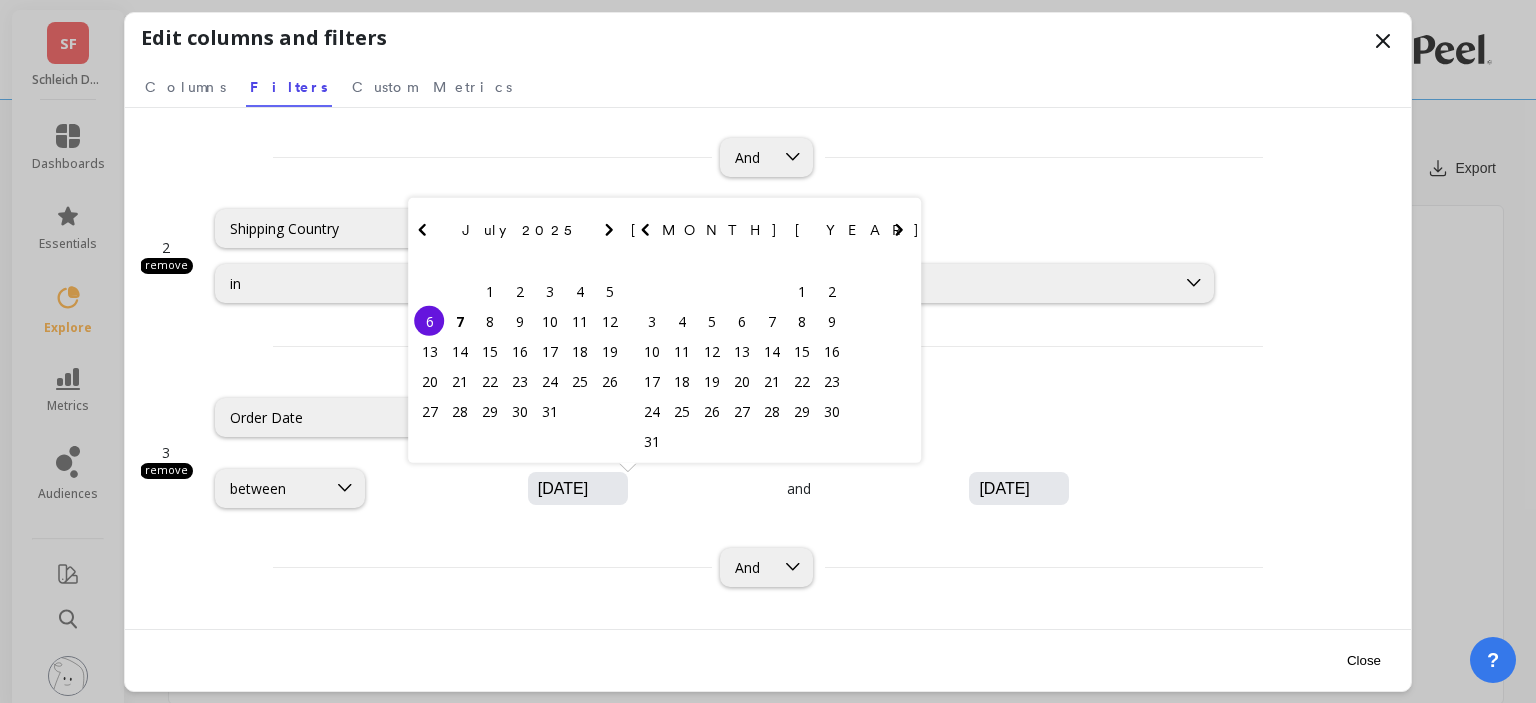 click at bounding box center [422, 230] 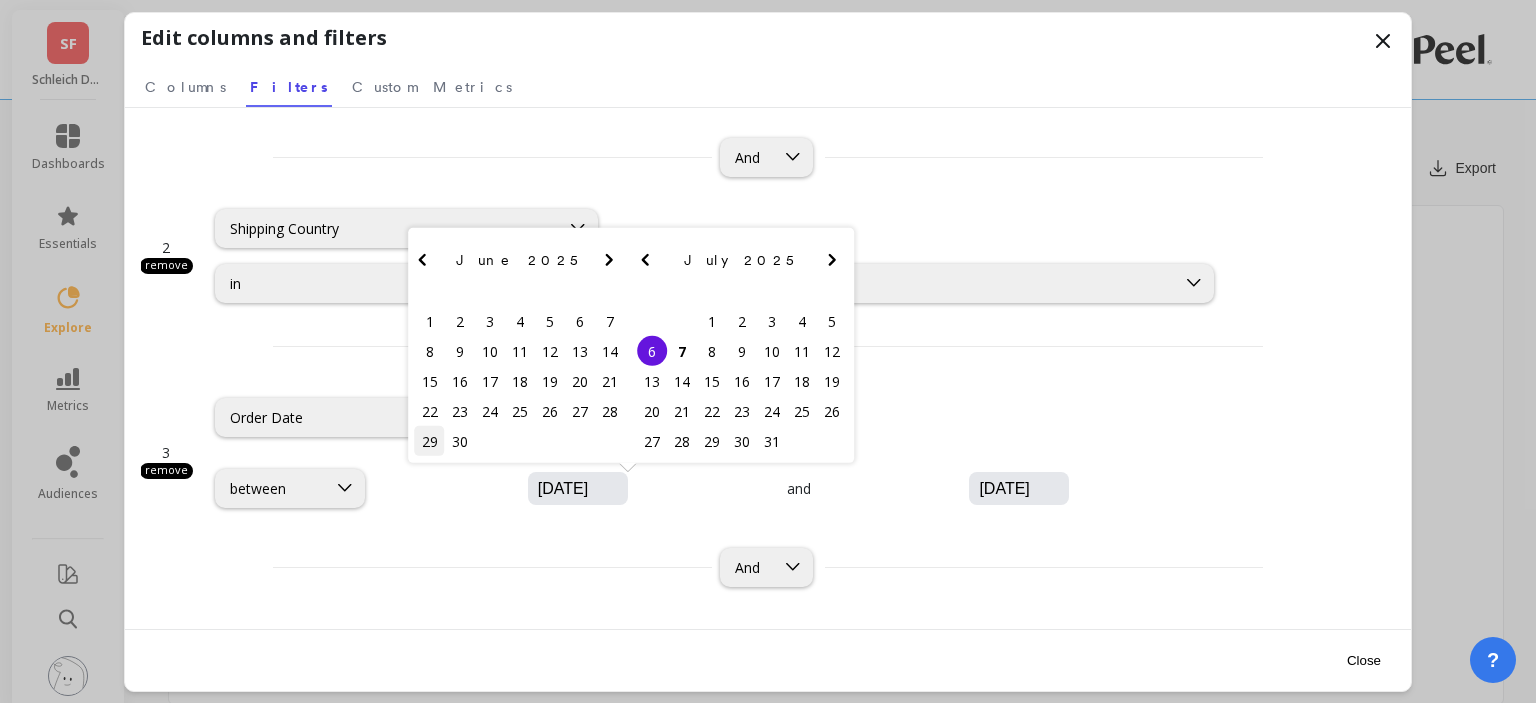 click on "29" at bounding box center [430, 441] 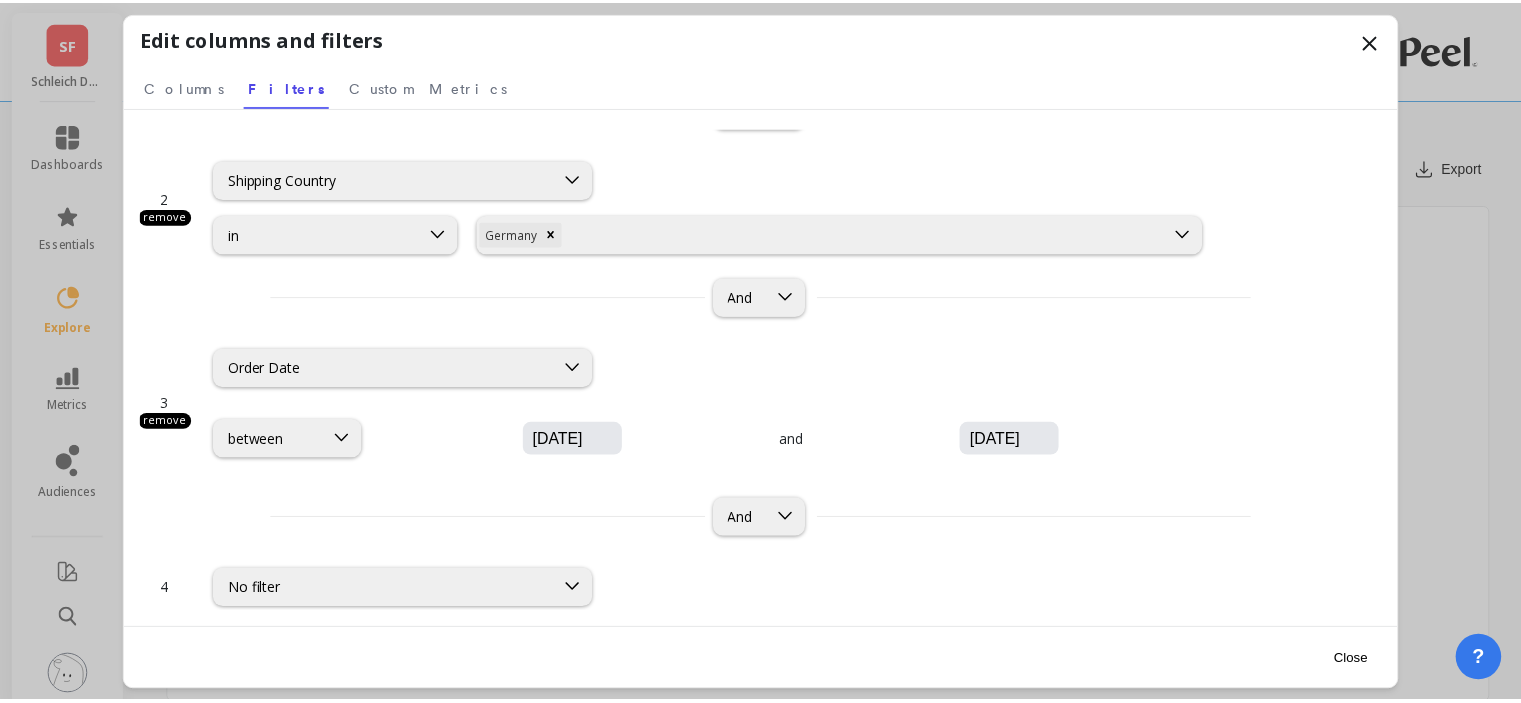 scroll, scrollTop: 75, scrollLeft: 0, axis: vertical 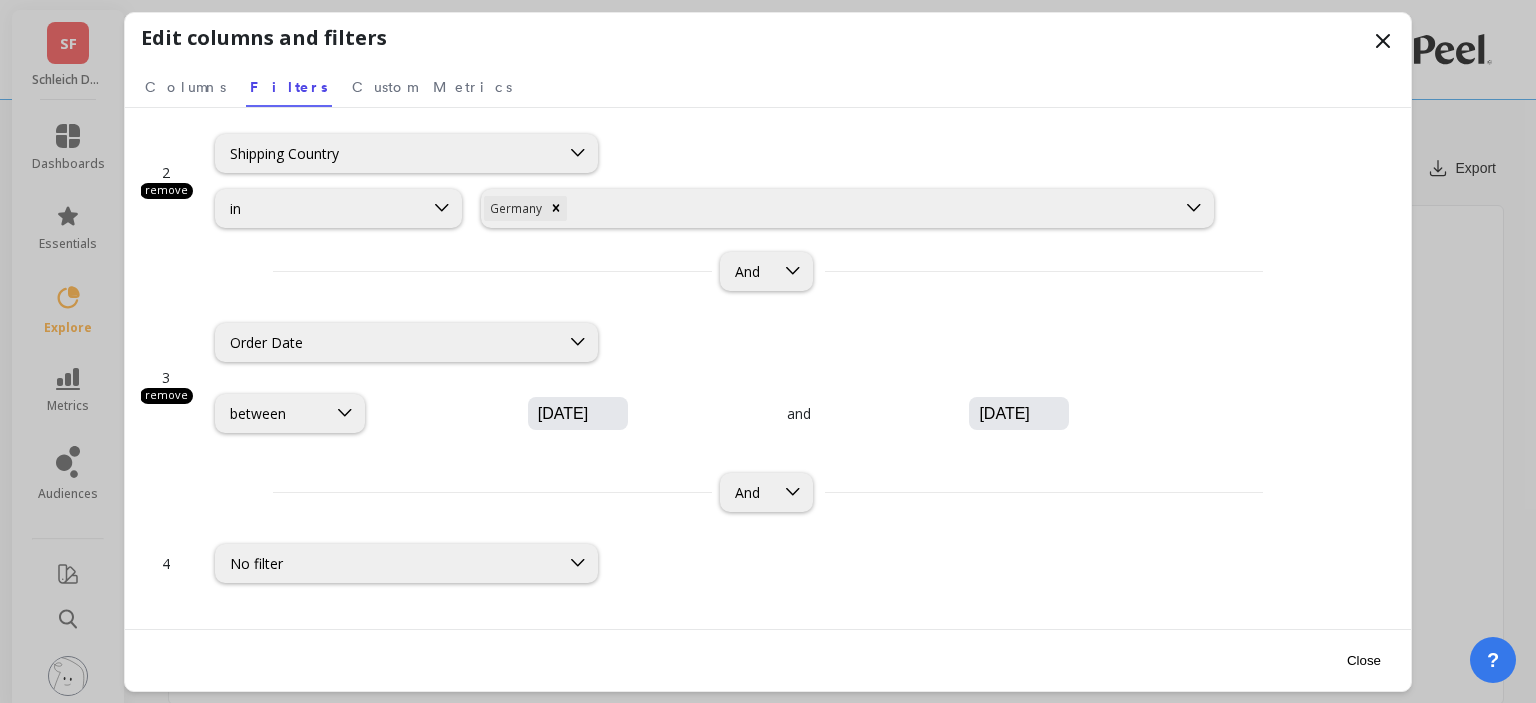 click on "Close" at bounding box center (1364, 660) 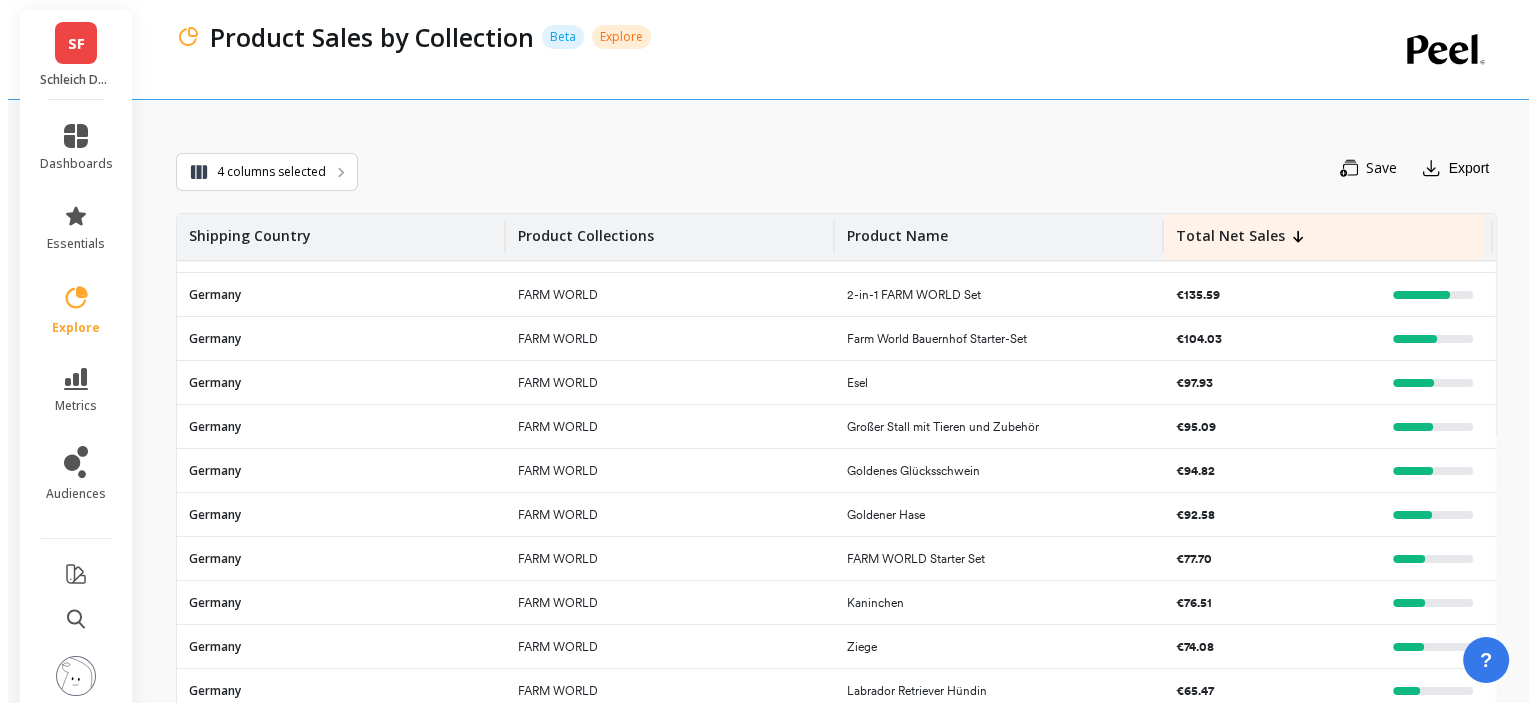 scroll, scrollTop: 0, scrollLeft: 0, axis: both 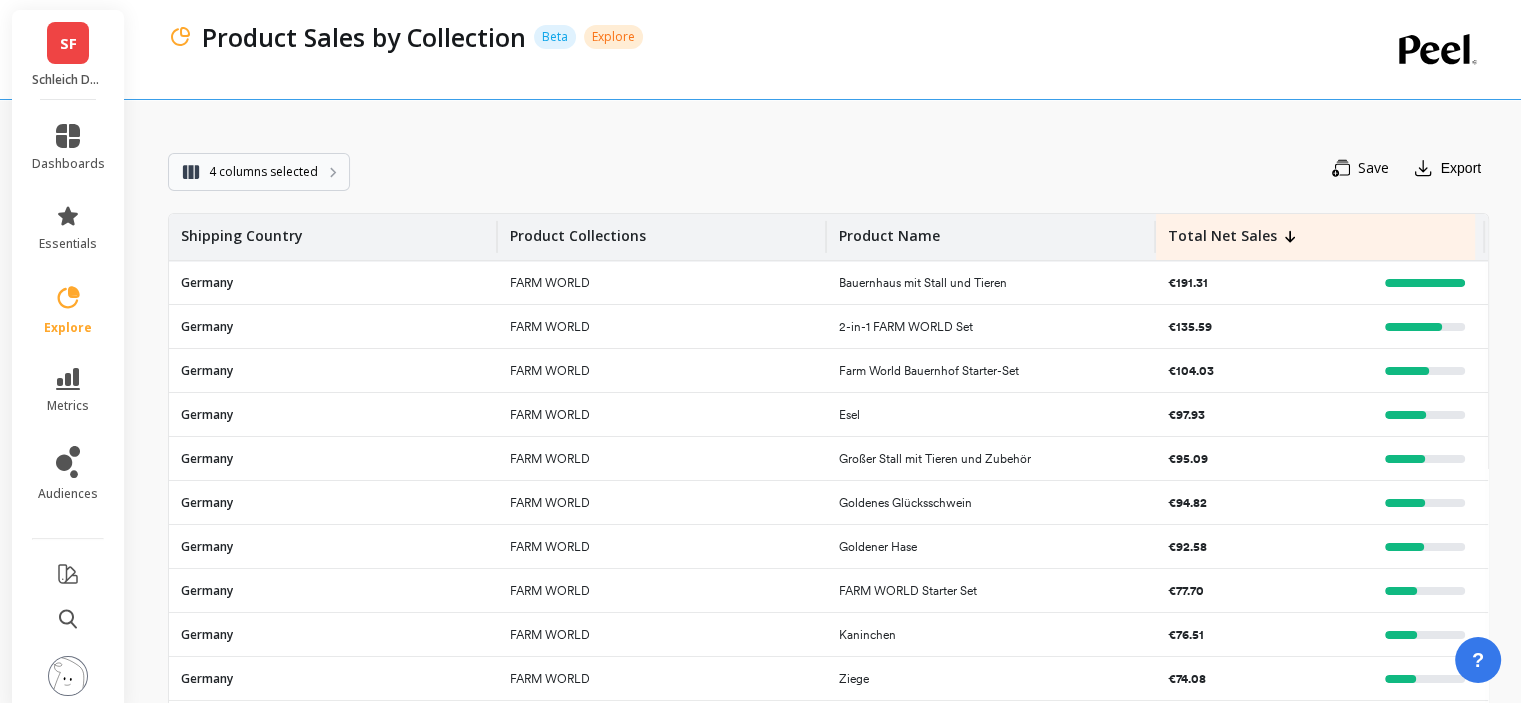 click on "4 columns selected" at bounding box center [263, 172] 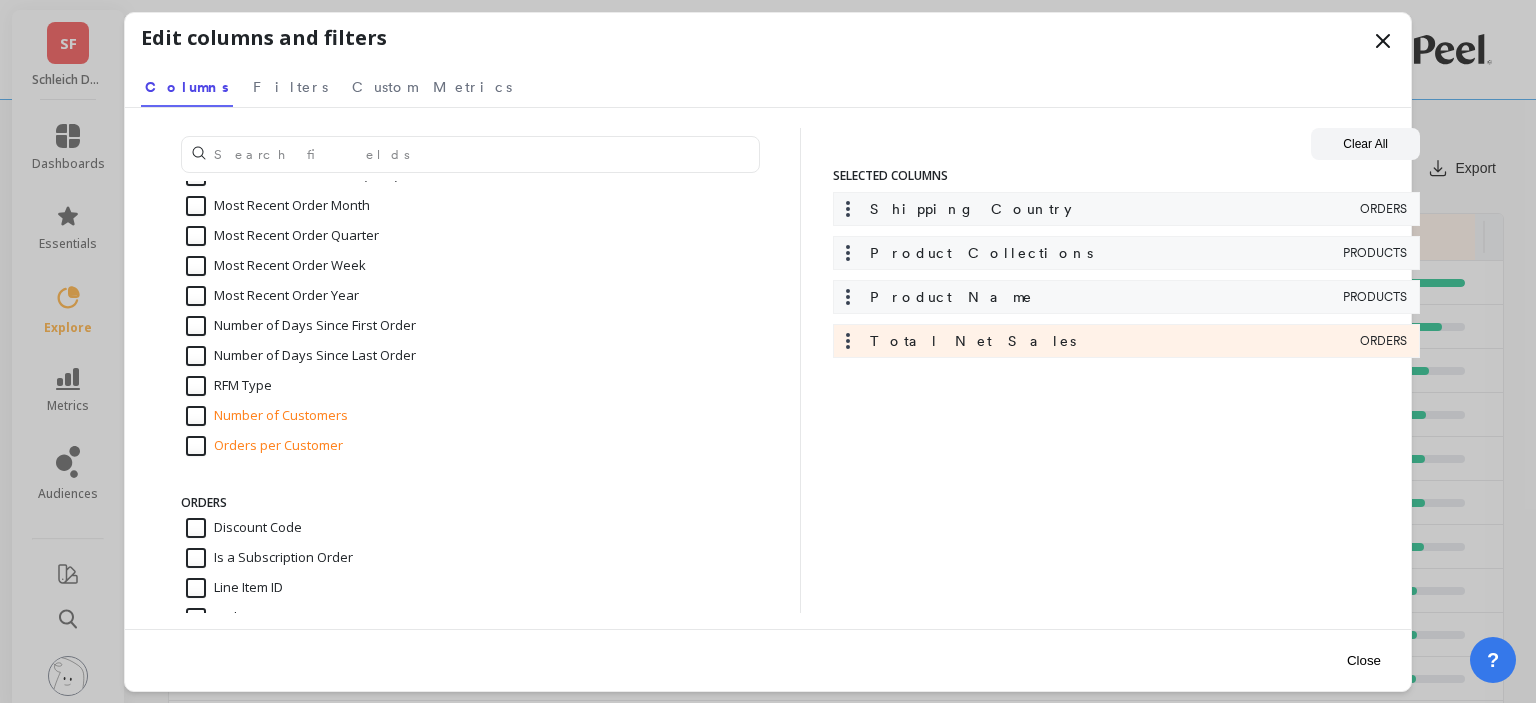 scroll, scrollTop: 700, scrollLeft: 0, axis: vertical 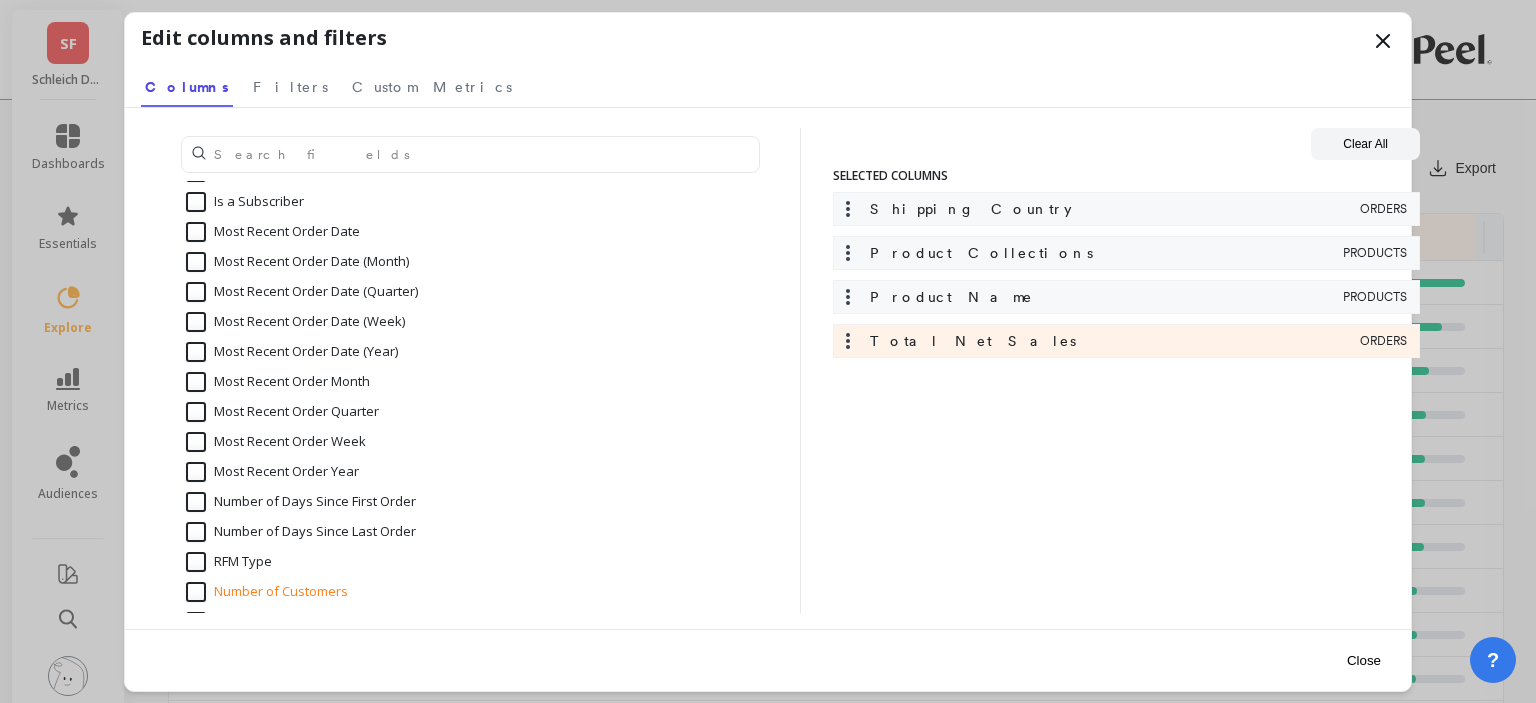 click at bounding box center [1383, 41] 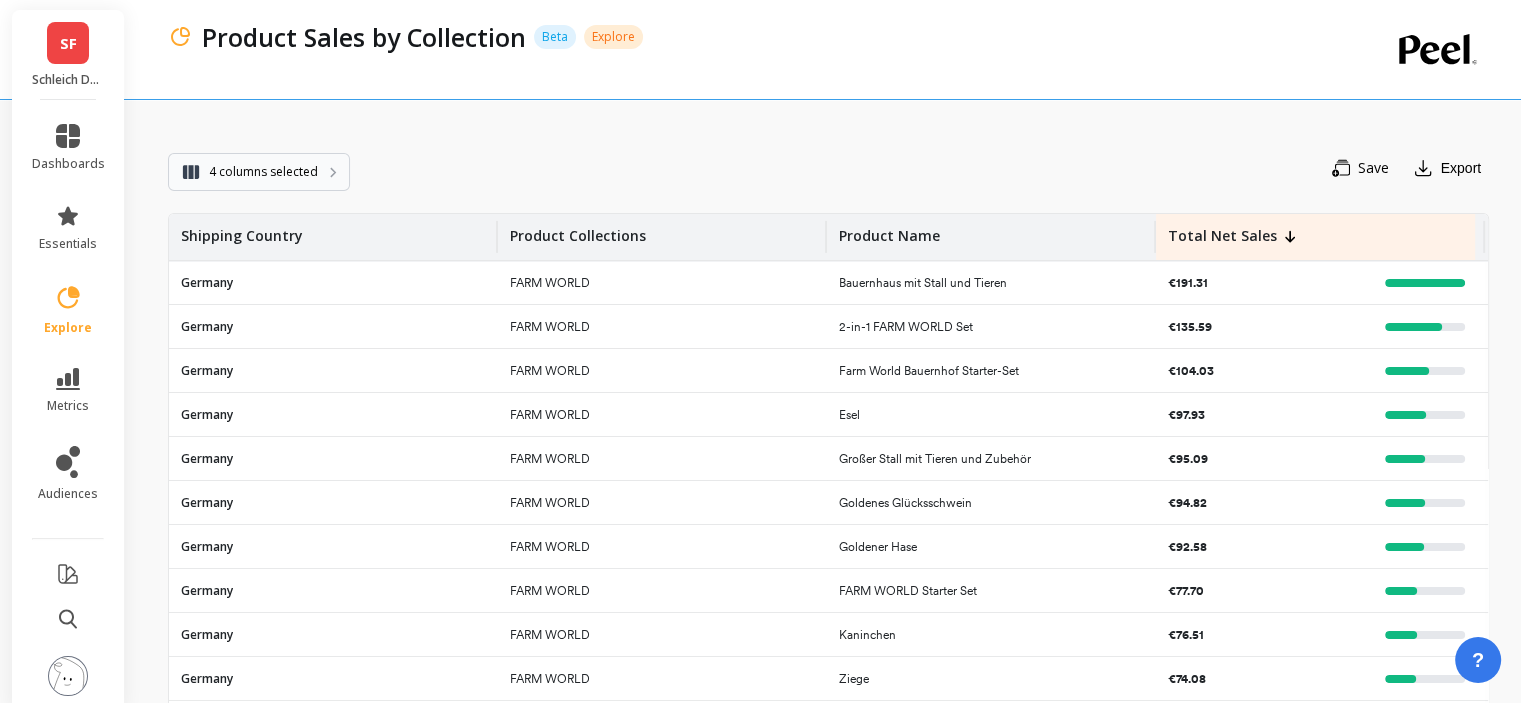 click on "4 columns selected" at bounding box center (263, 172) 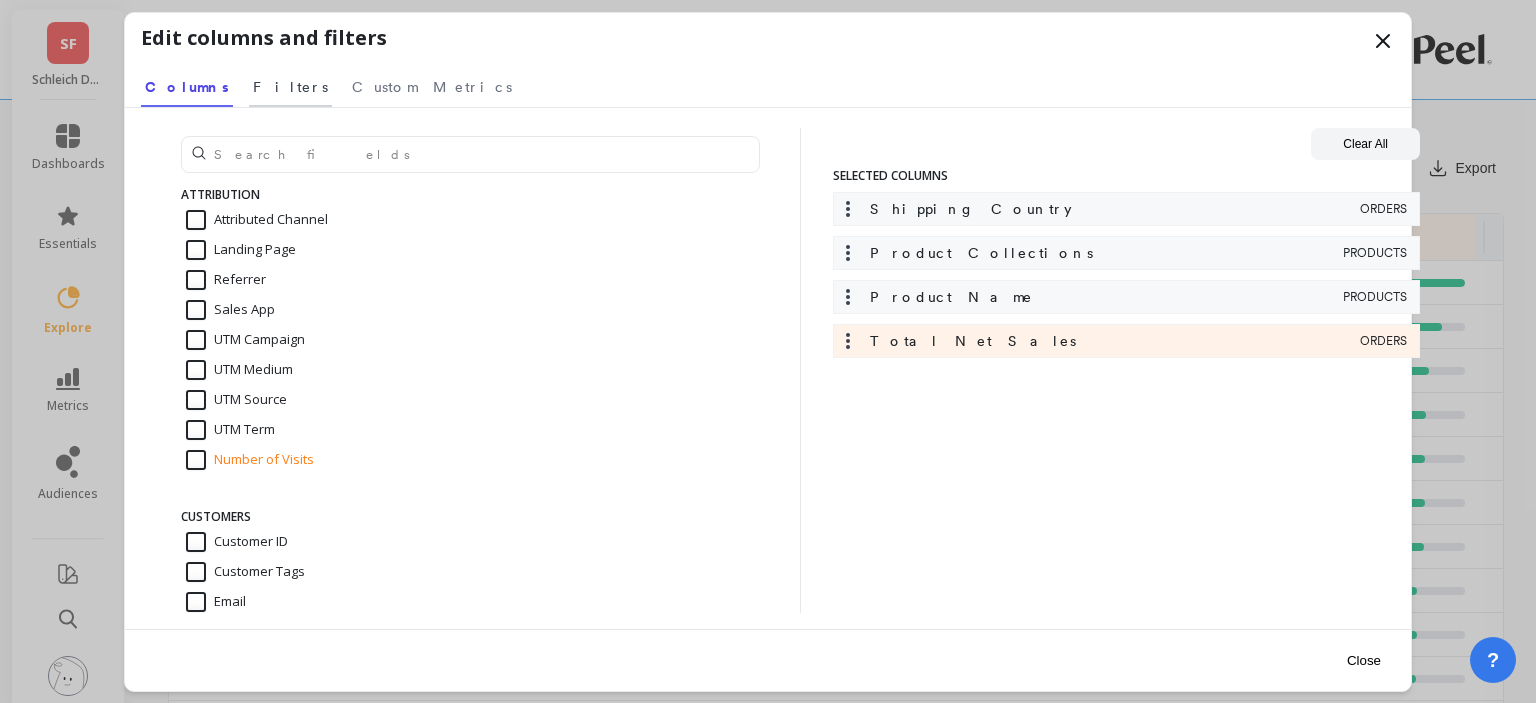 click on "Filters" at bounding box center (290, 87) 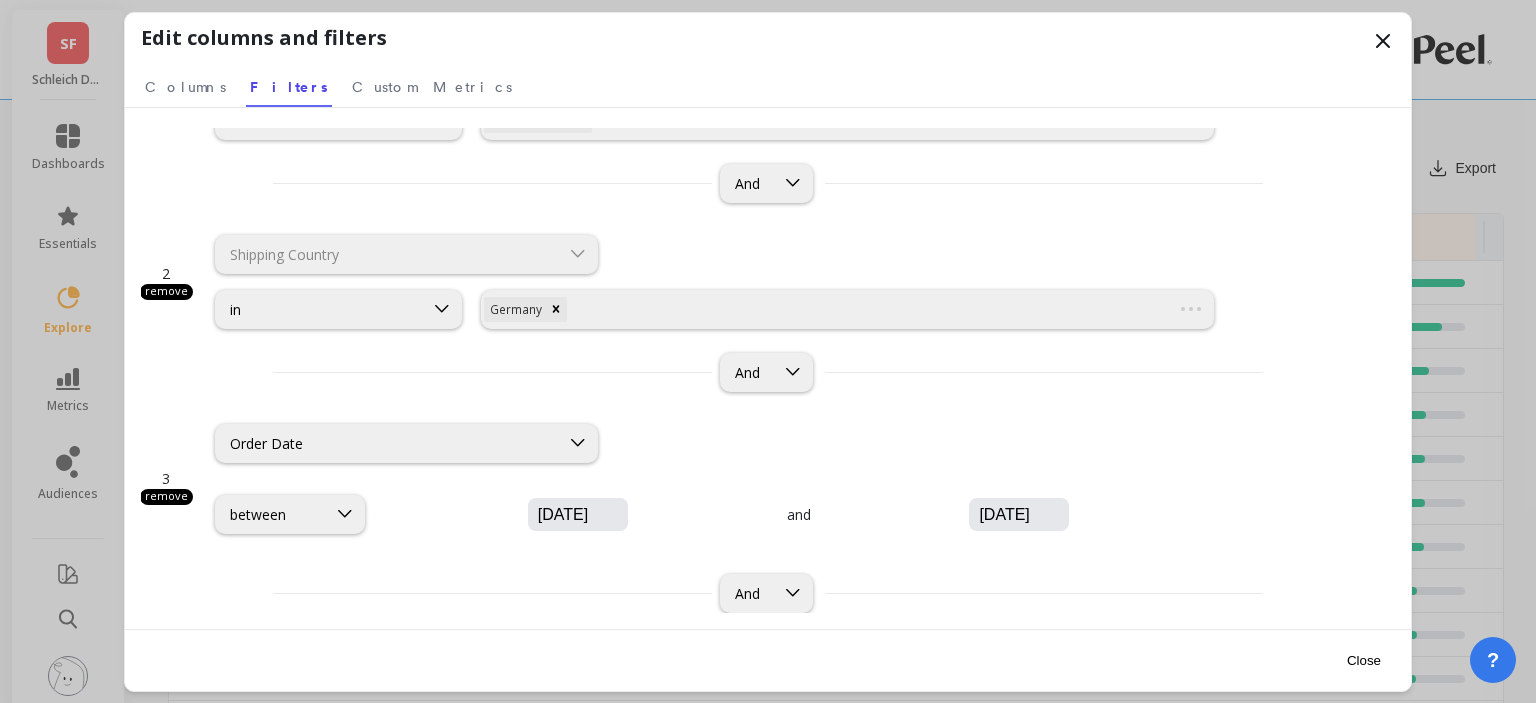 scroll, scrollTop: 132, scrollLeft: 0, axis: vertical 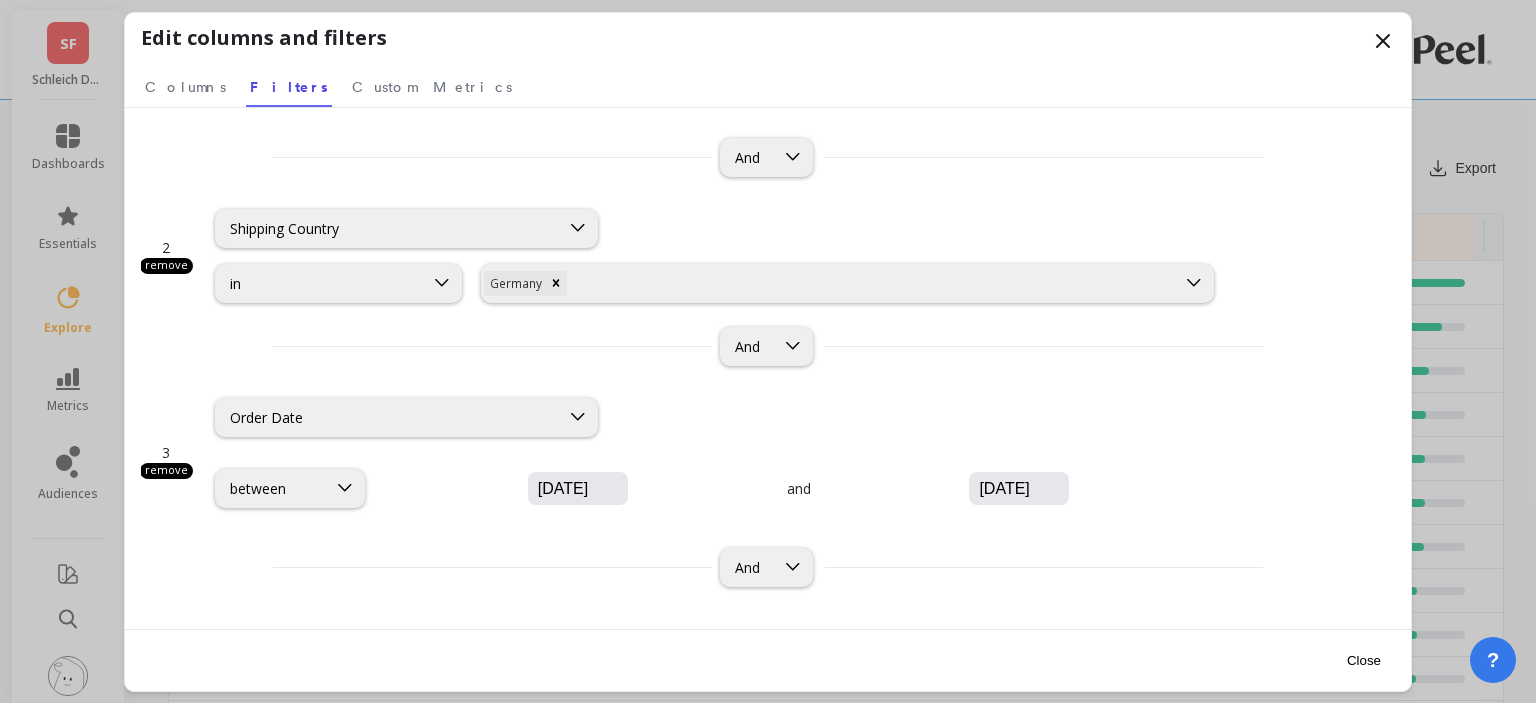 click on "[DATE]" at bounding box center (638, 489) 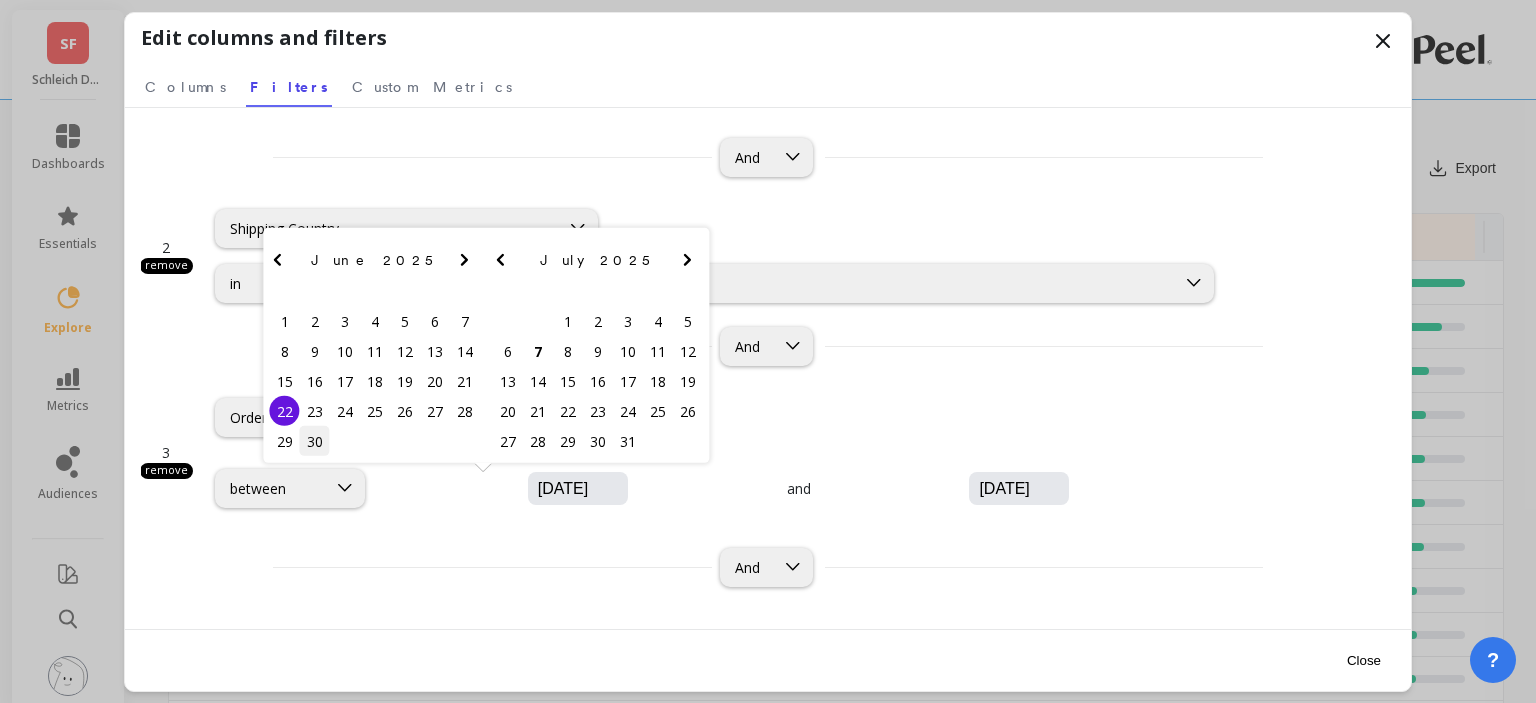 click on "30" at bounding box center (315, 441) 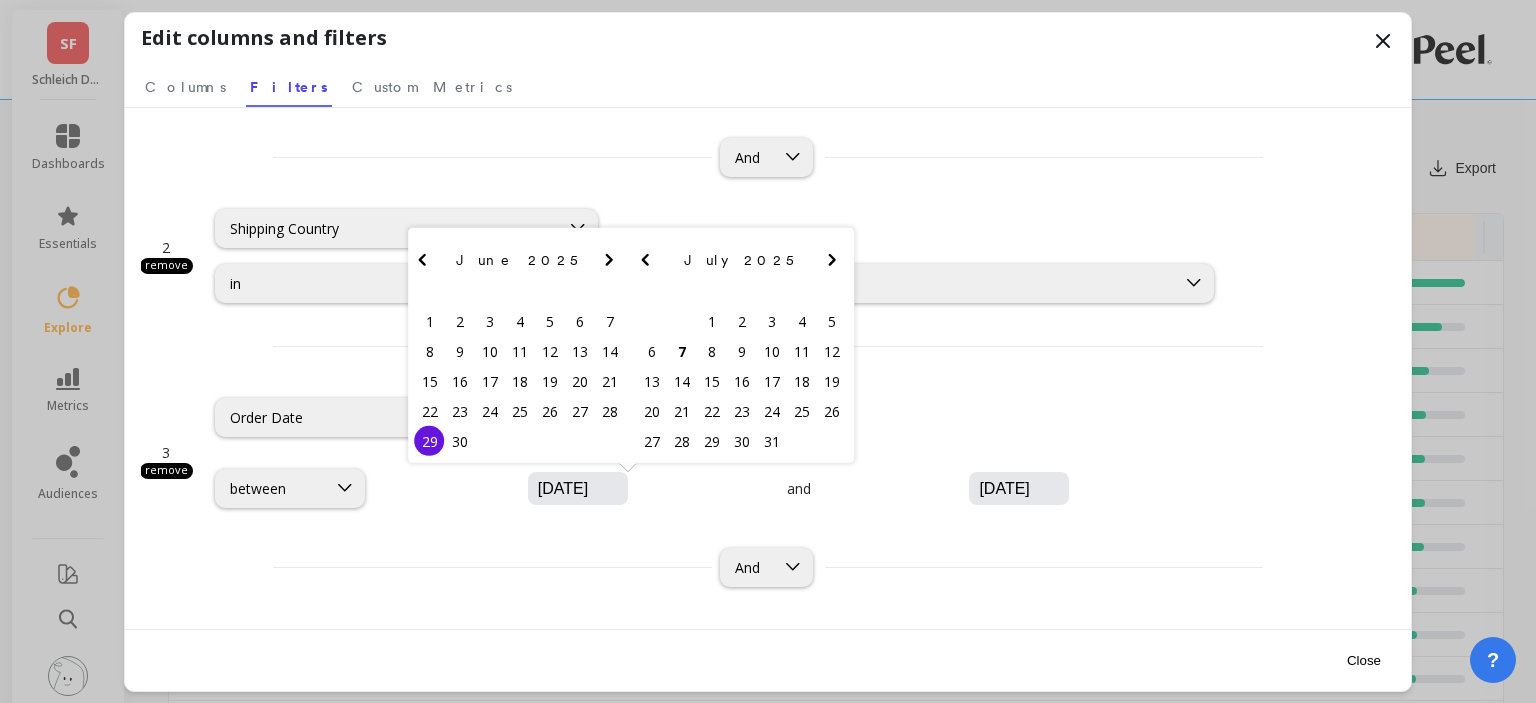 click on "[DATE]" at bounding box center (1079, 489) 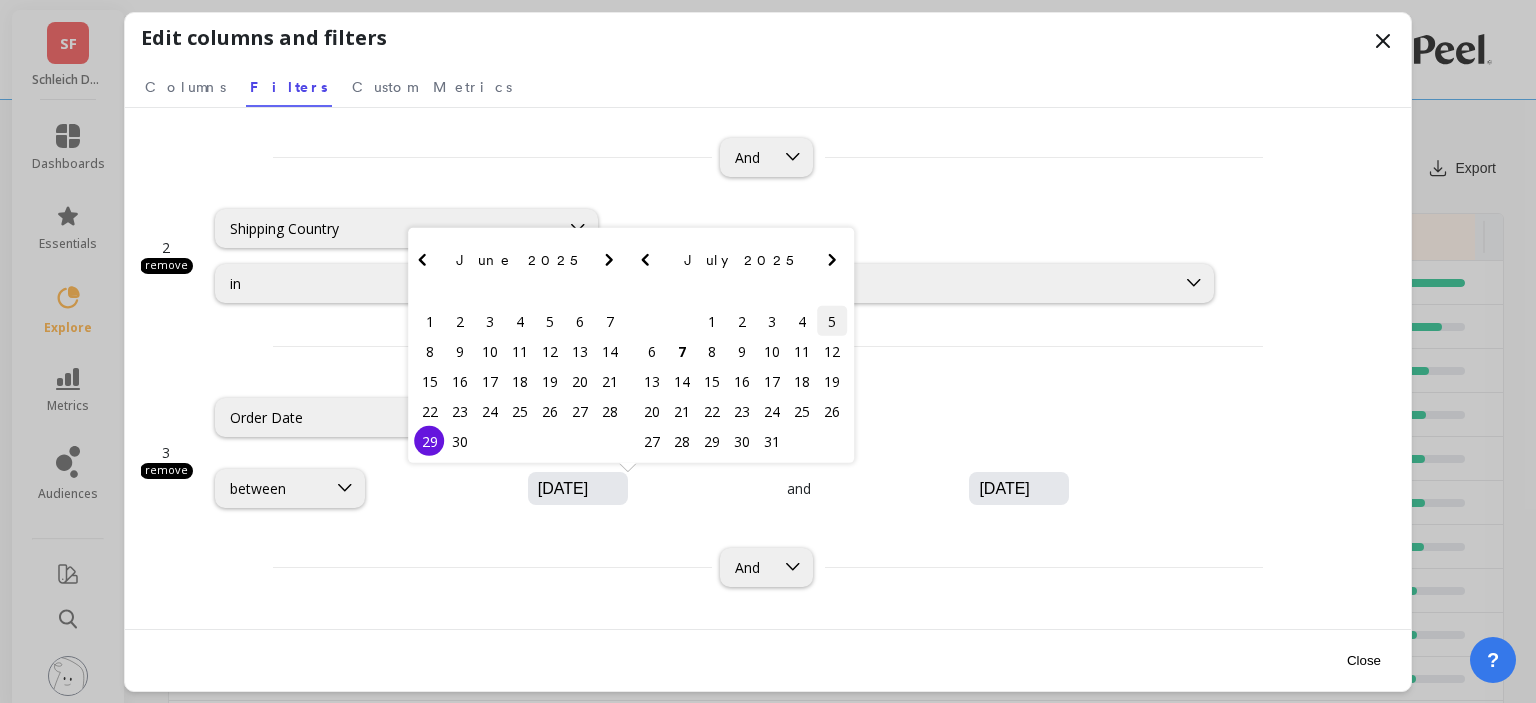 click on "5" at bounding box center (832, 321) 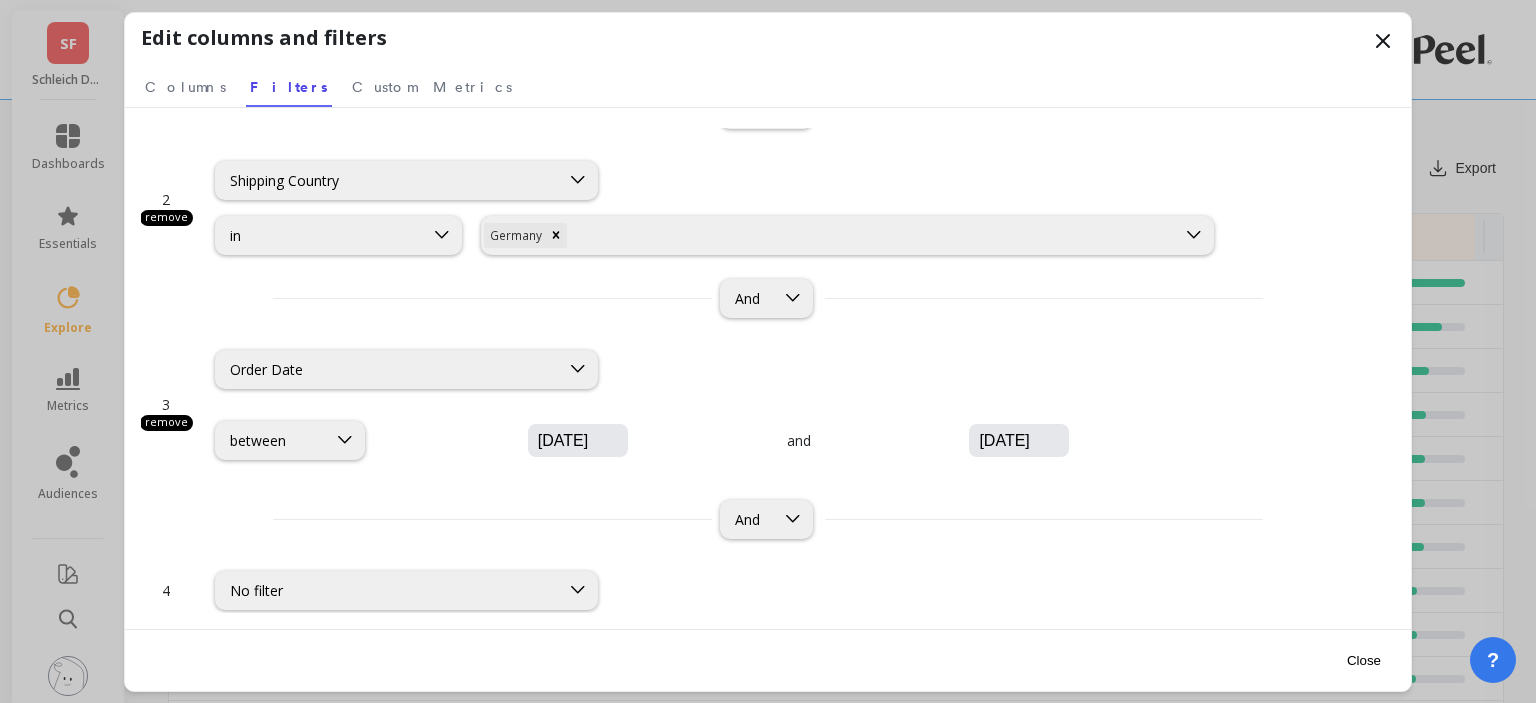 scroll, scrollTop: 75, scrollLeft: 0, axis: vertical 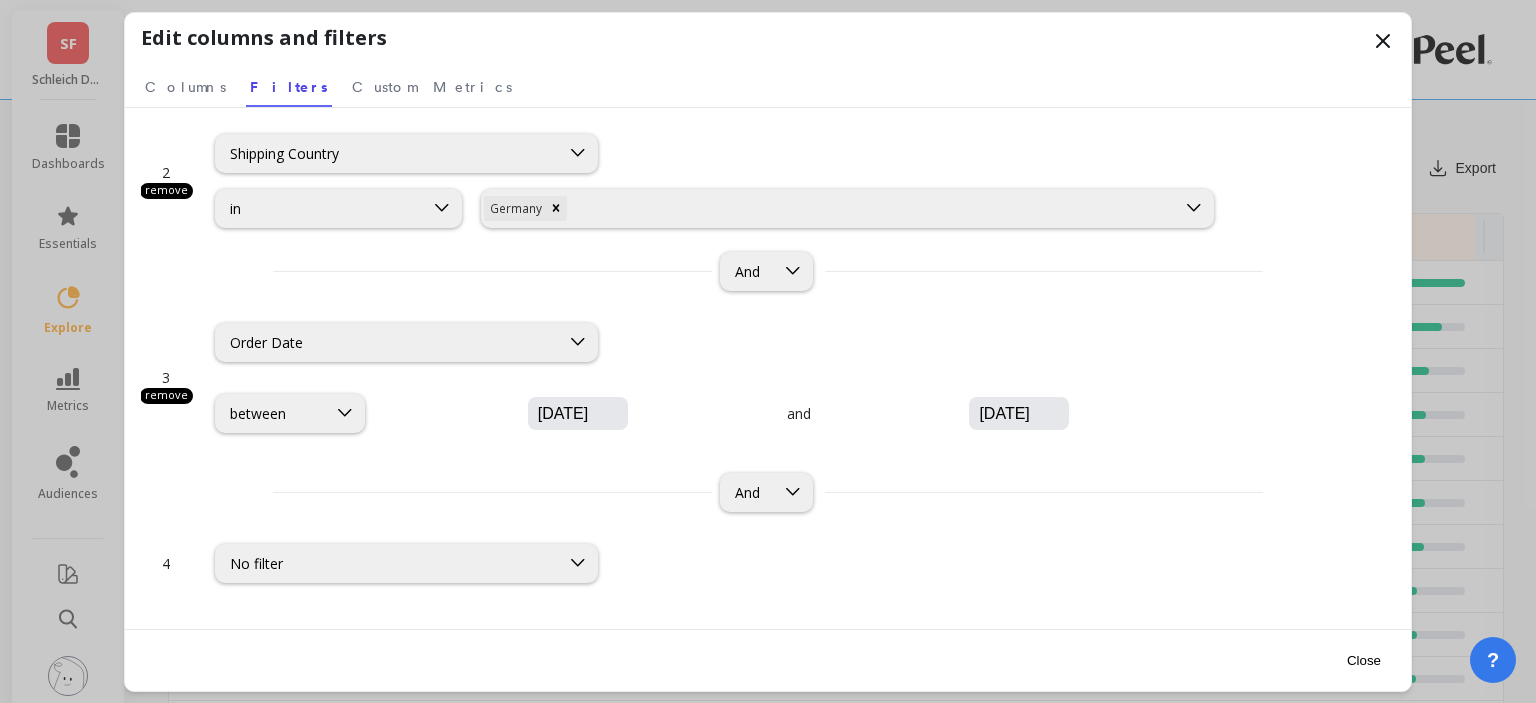 click on "Close" at bounding box center (1364, 660) 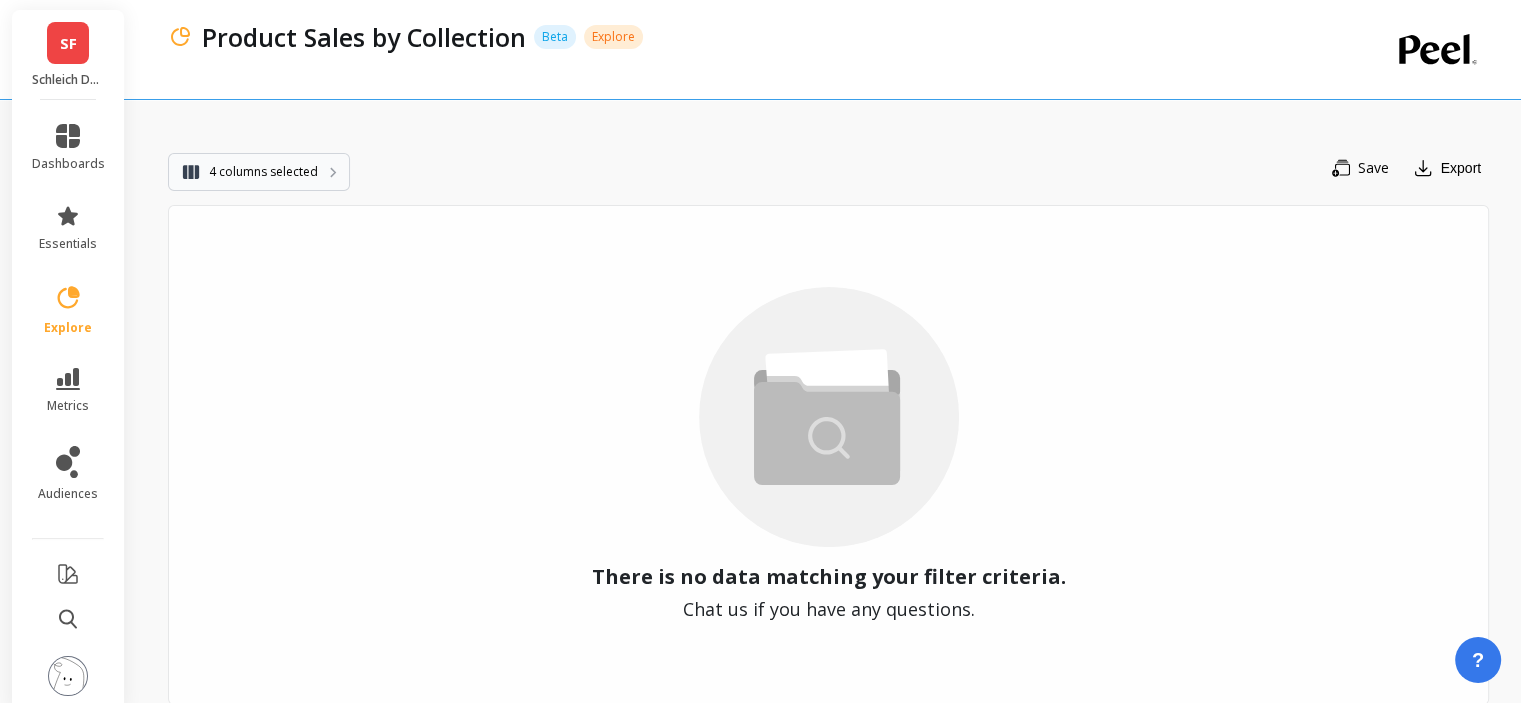 click on "4 columns selected" at bounding box center [259, 172] 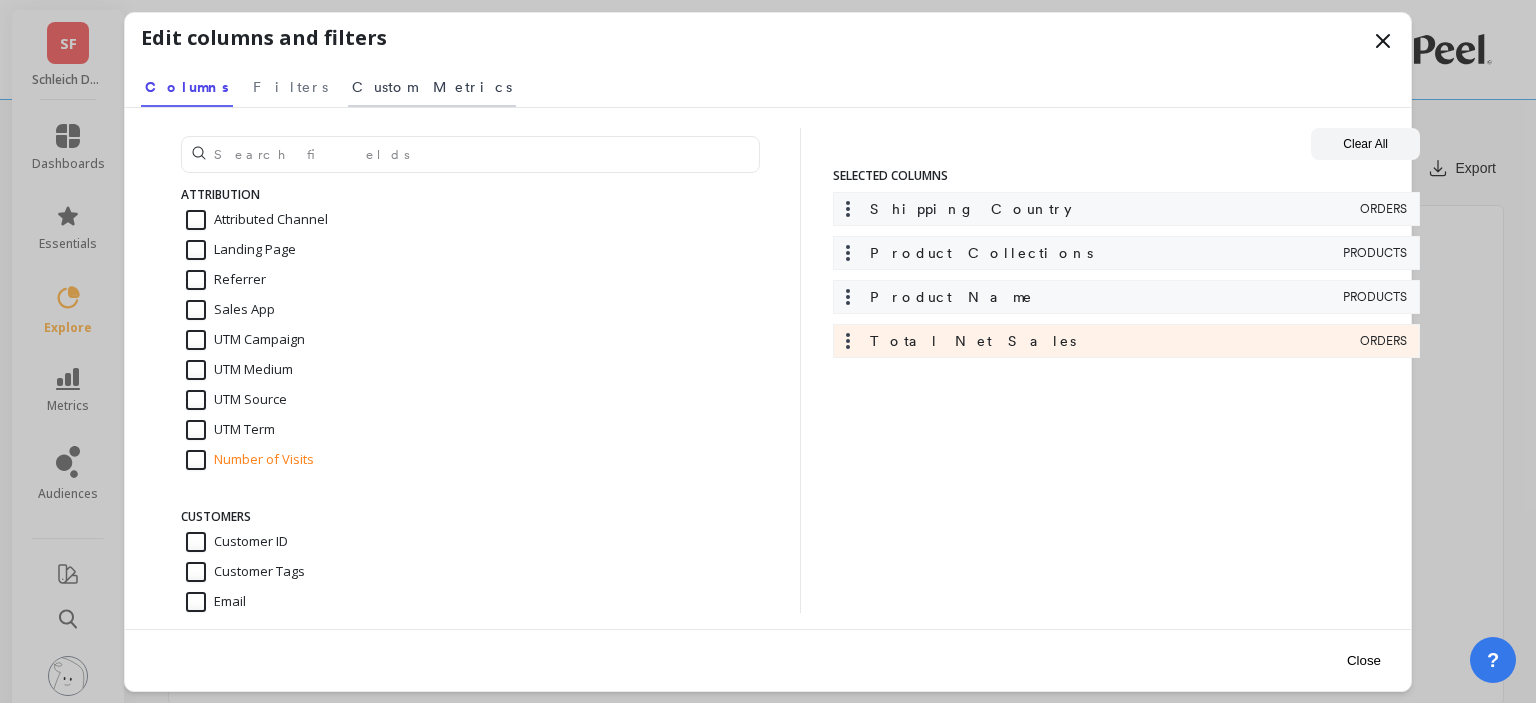 click on "Custom Metrics" at bounding box center [290, 87] 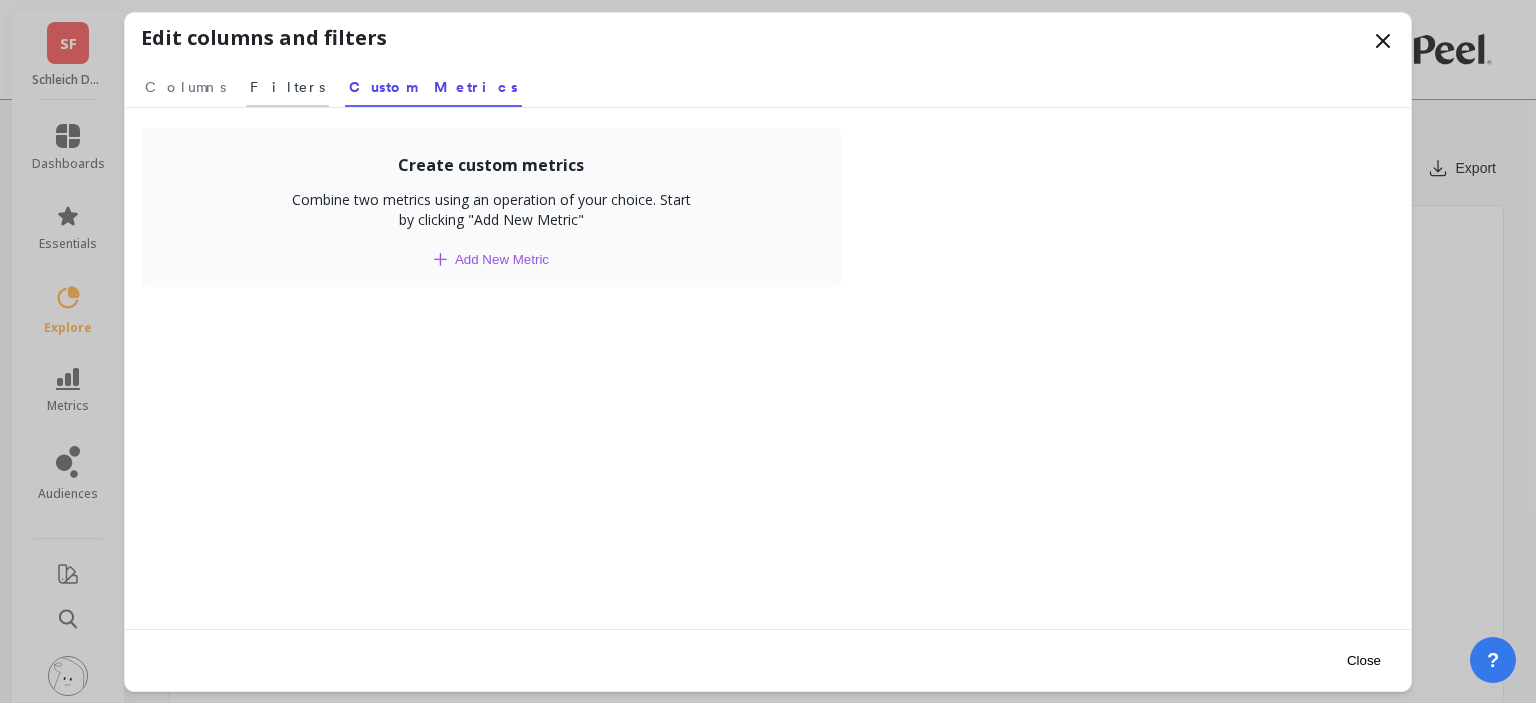 click on "Filters" at bounding box center [185, 87] 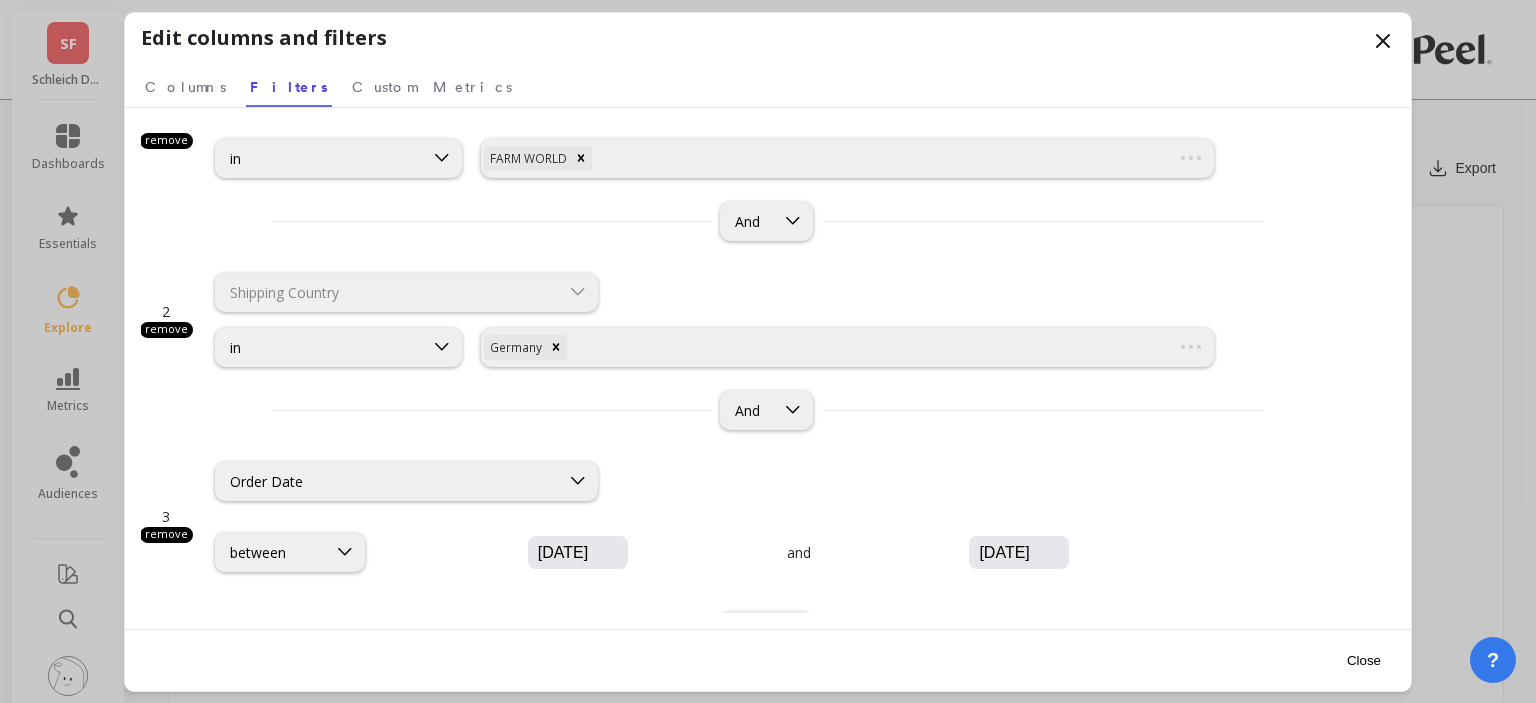 scroll, scrollTop: 132, scrollLeft: 0, axis: vertical 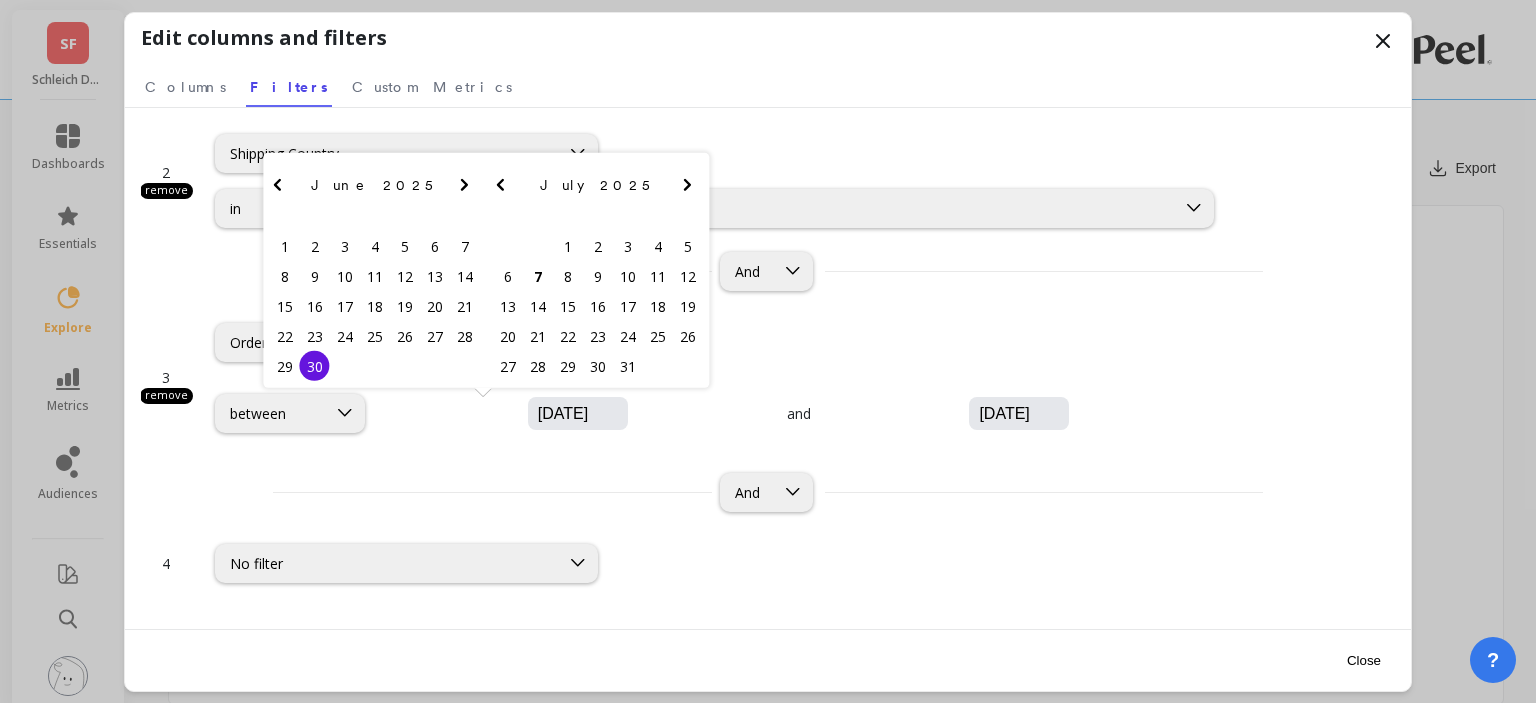 click on "[DATE]" at bounding box center [638, 414] 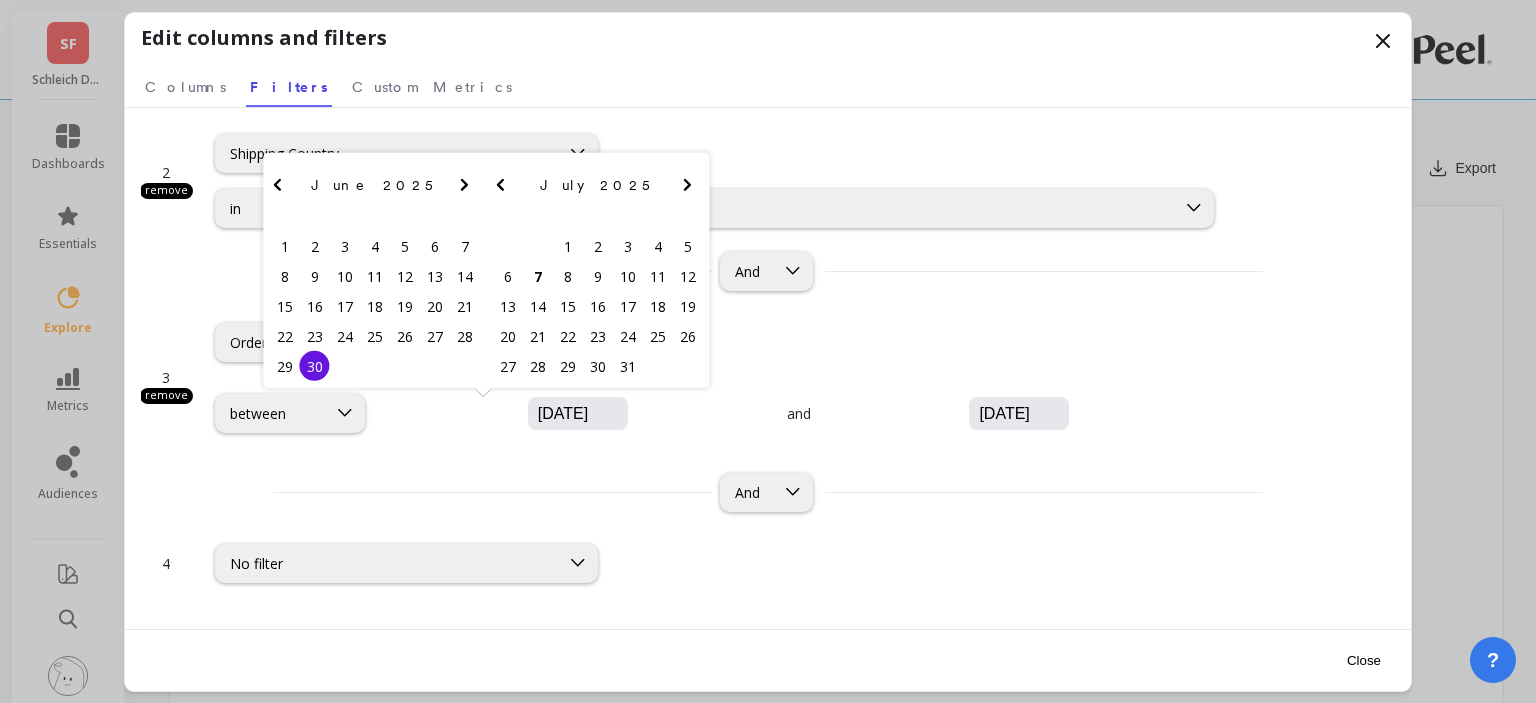 click on "30" at bounding box center [315, 366] 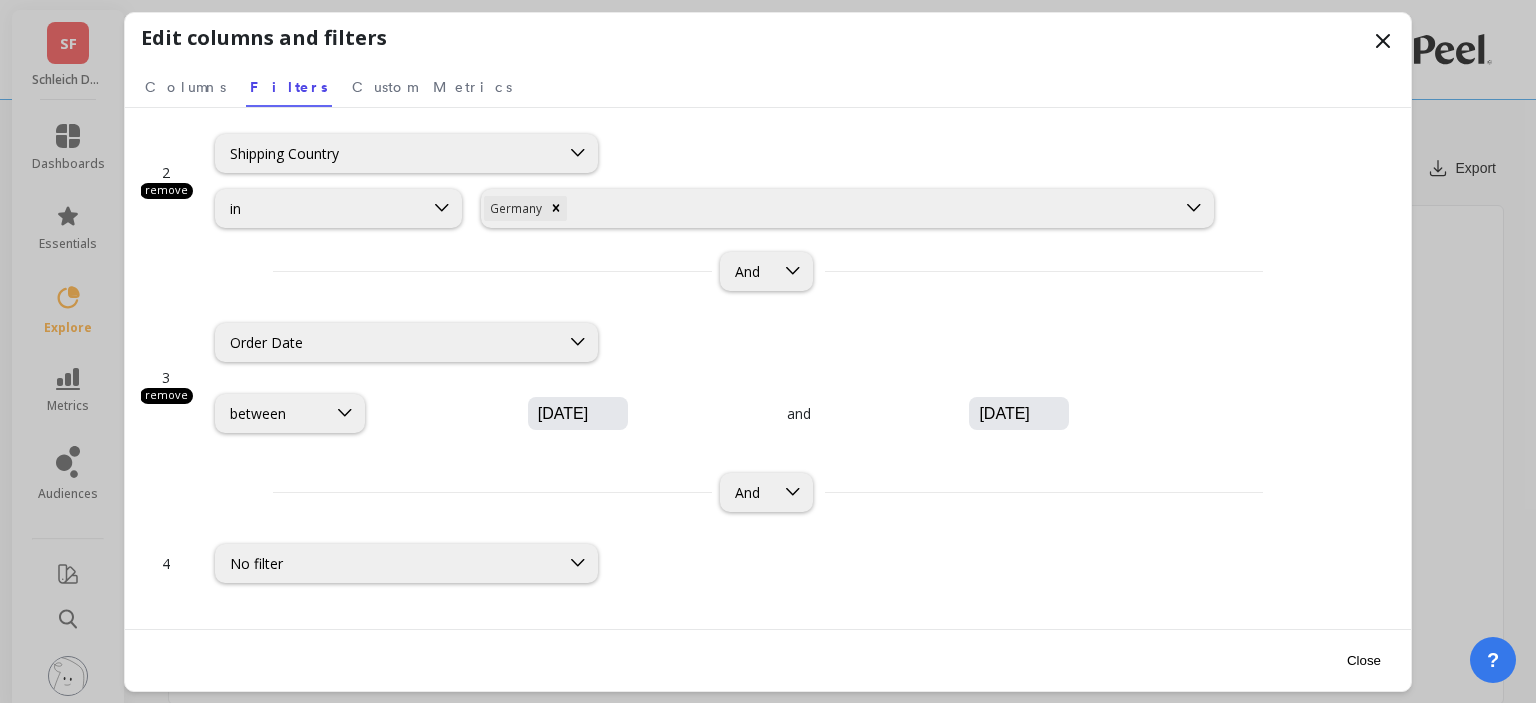 click on "[DATE]" at bounding box center [638, 414] 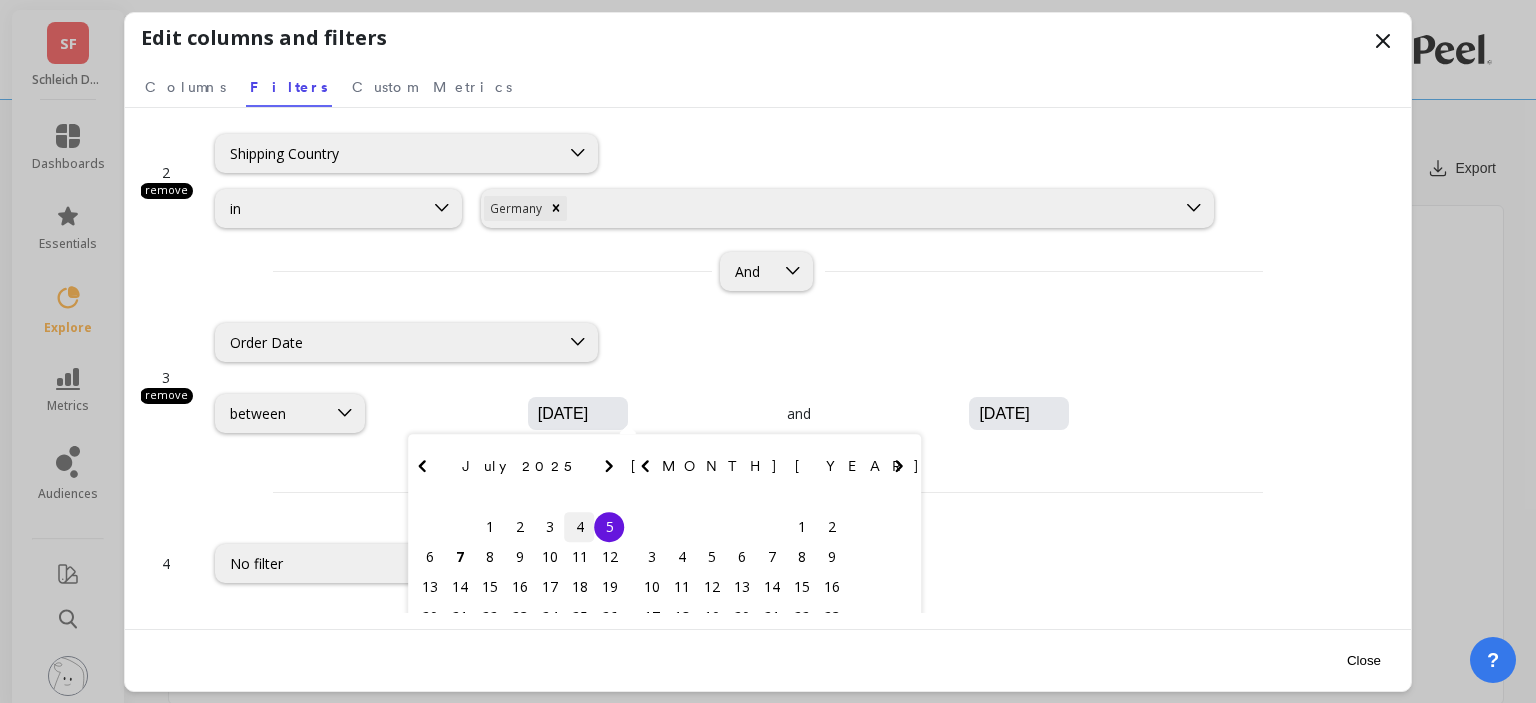 click on "4" at bounding box center (580, 527) 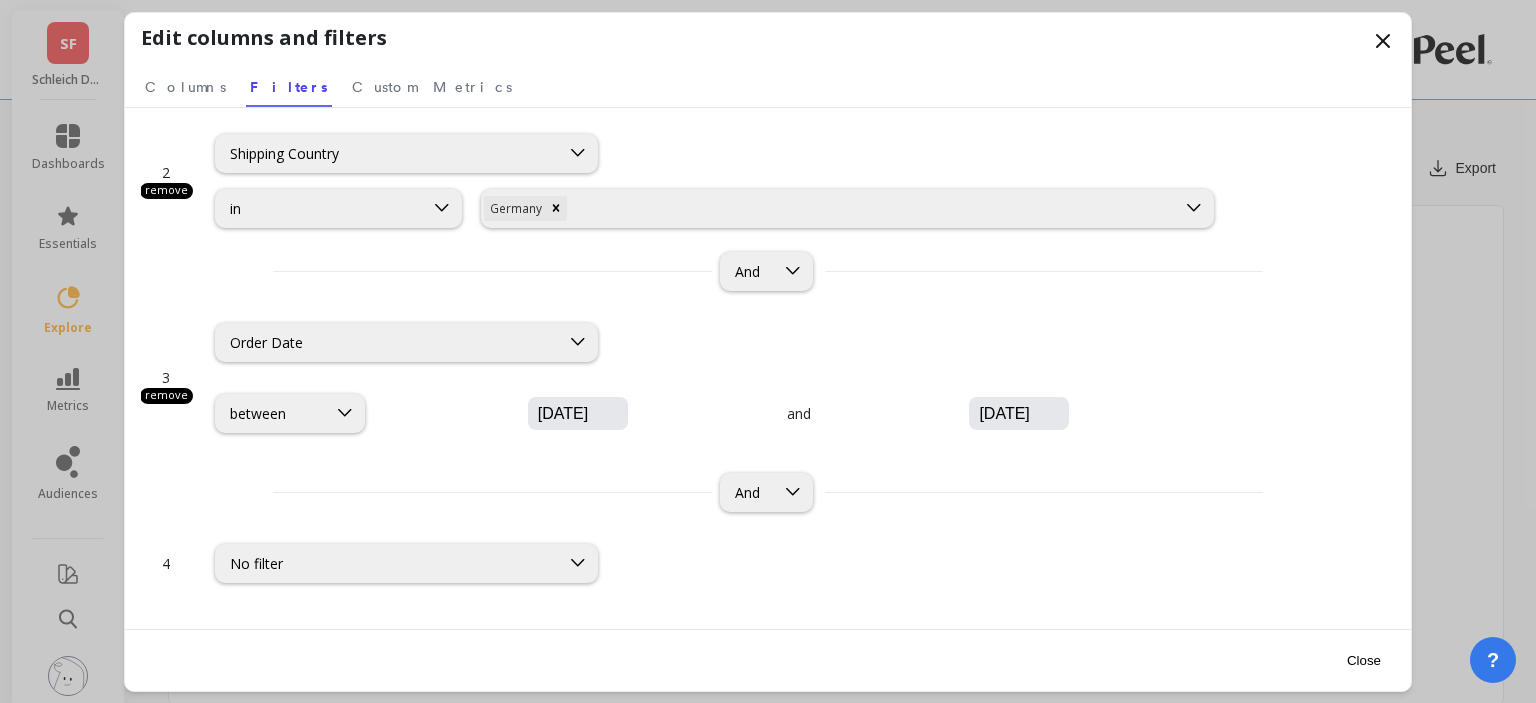 click on "Close" at bounding box center [1364, 660] 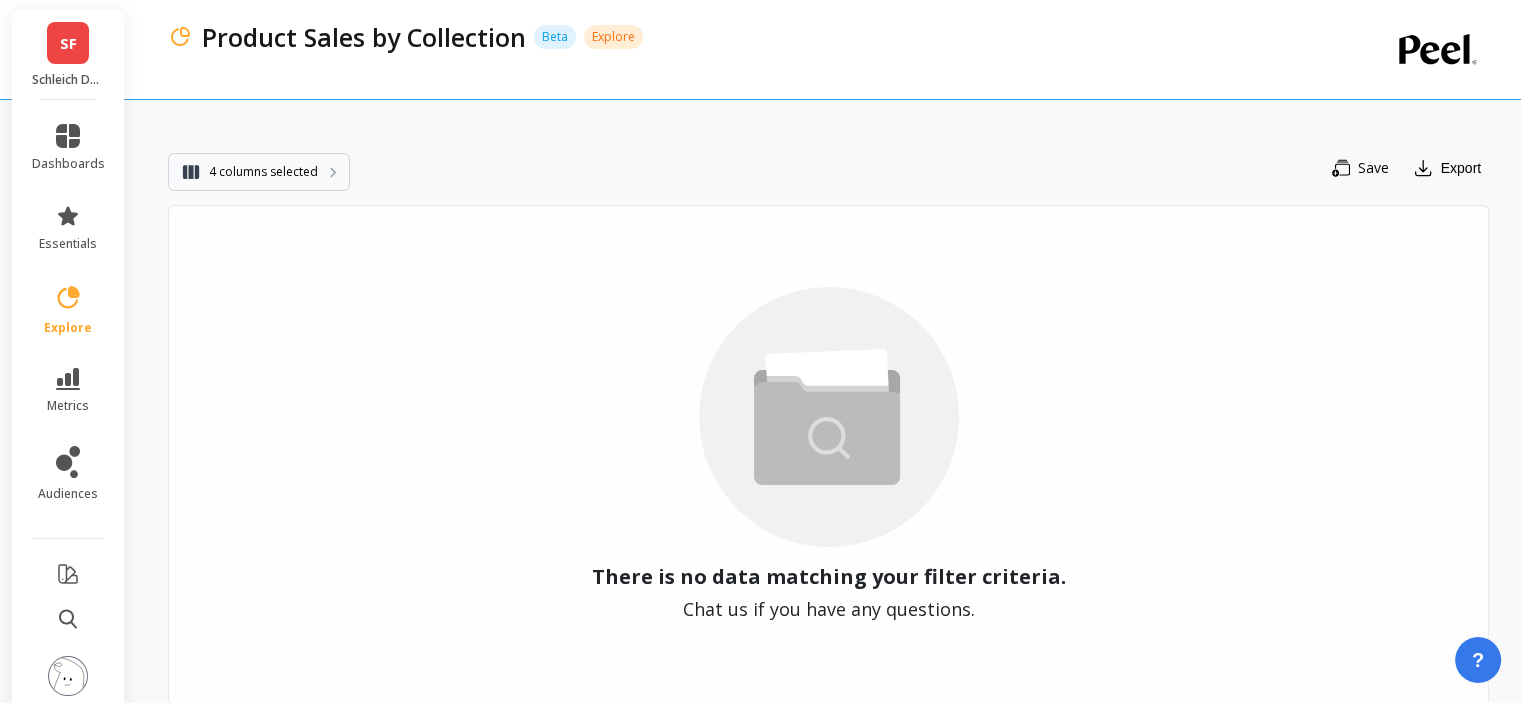 click on "4 columns selected" at bounding box center [263, 172] 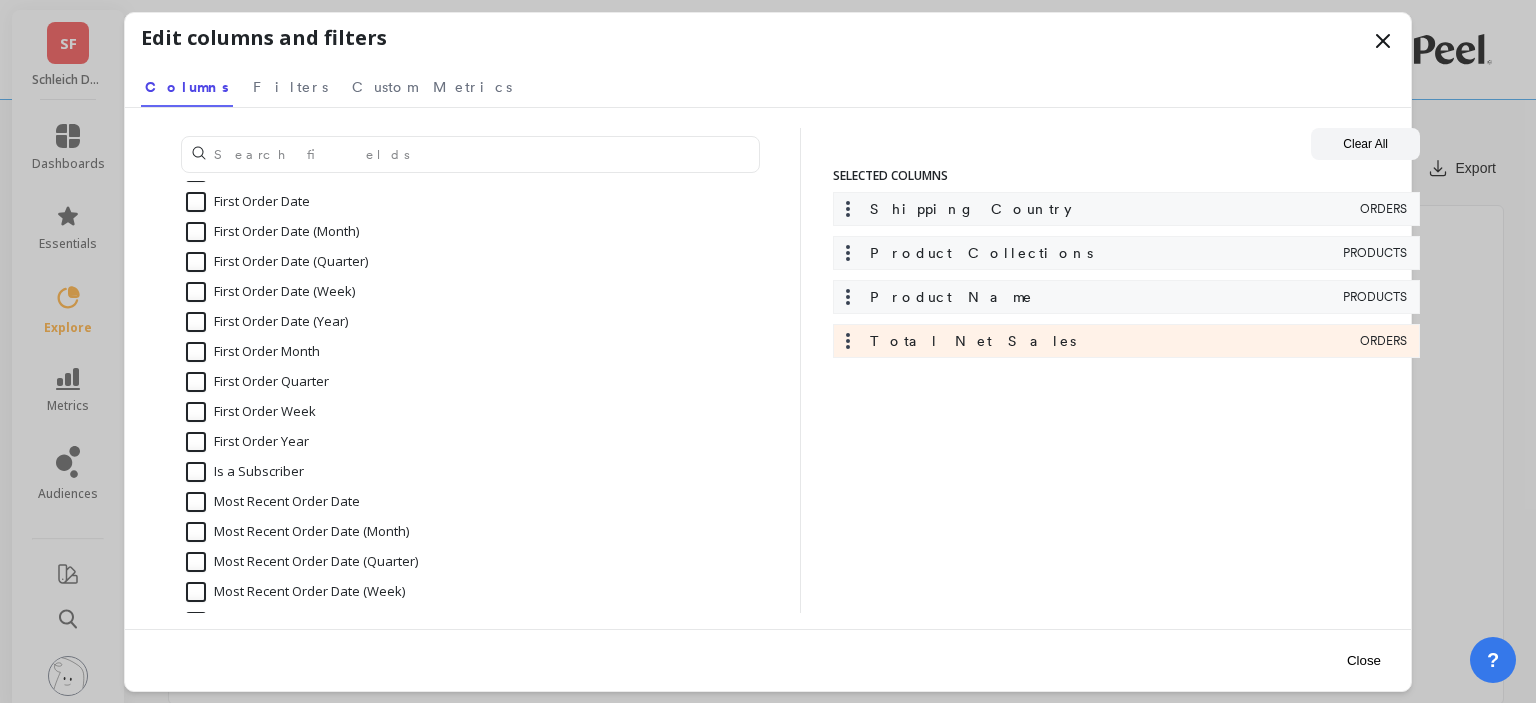 scroll, scrollTop: 100, scrollLeft: 0, axis: vertical 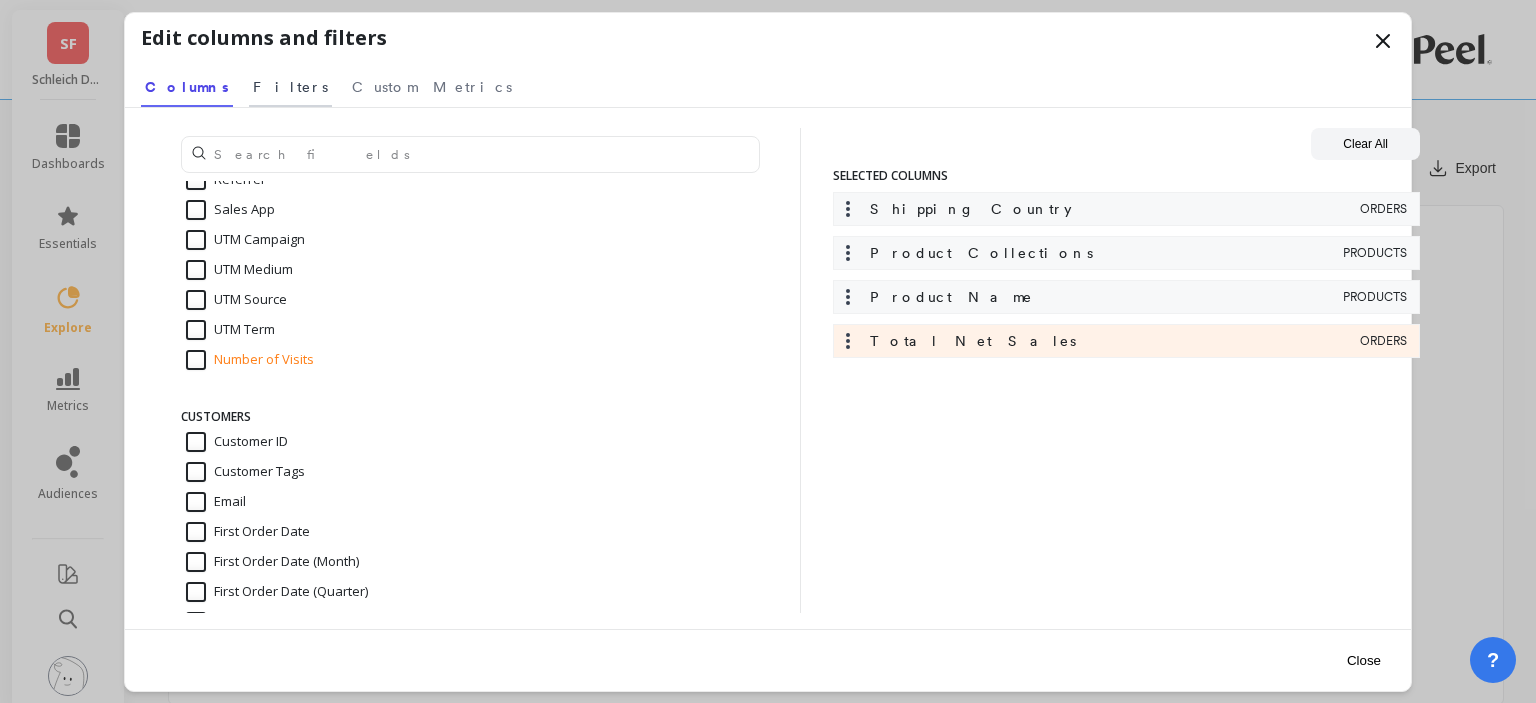 click on "Filters" at bounding box center (290, 87) 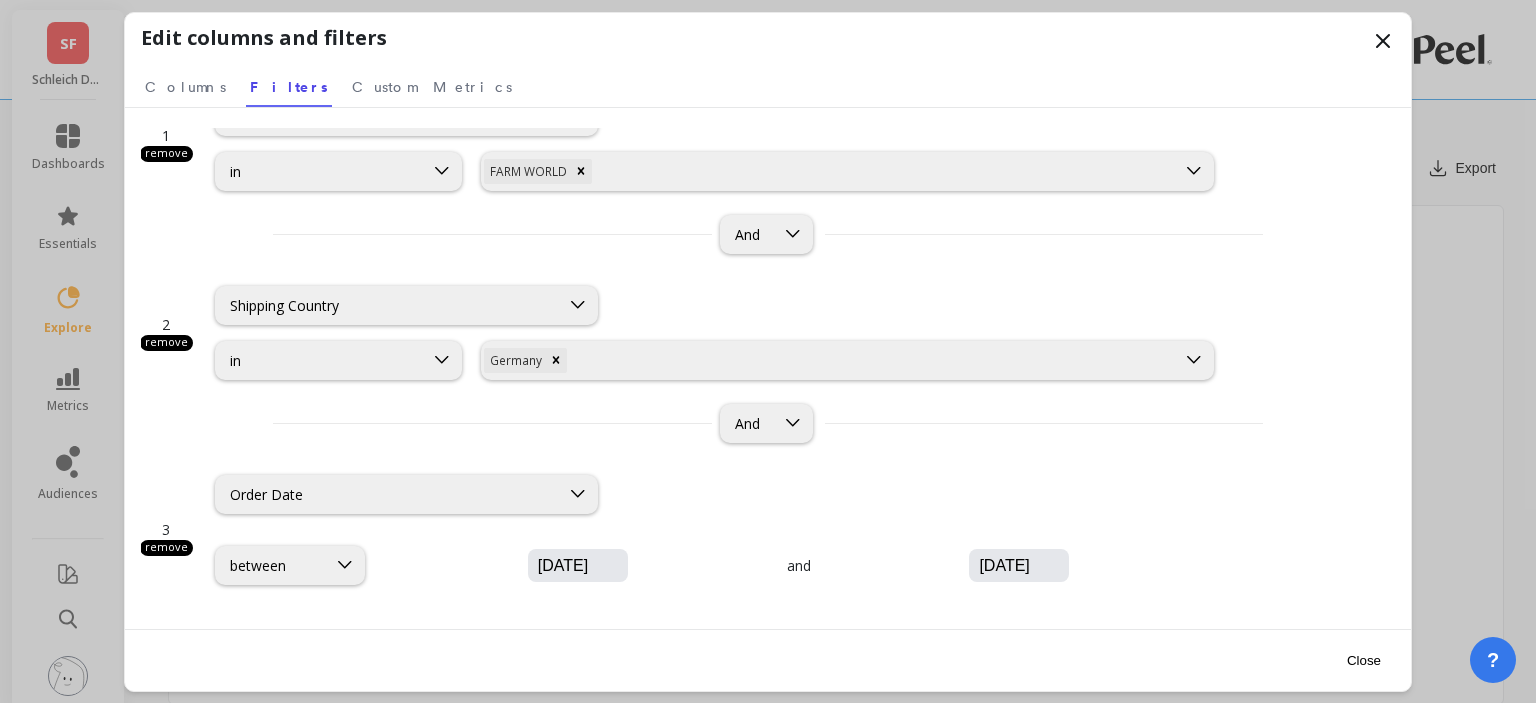 scroll, scrollTop: 132, scrollLeft: 0, axis: vertical 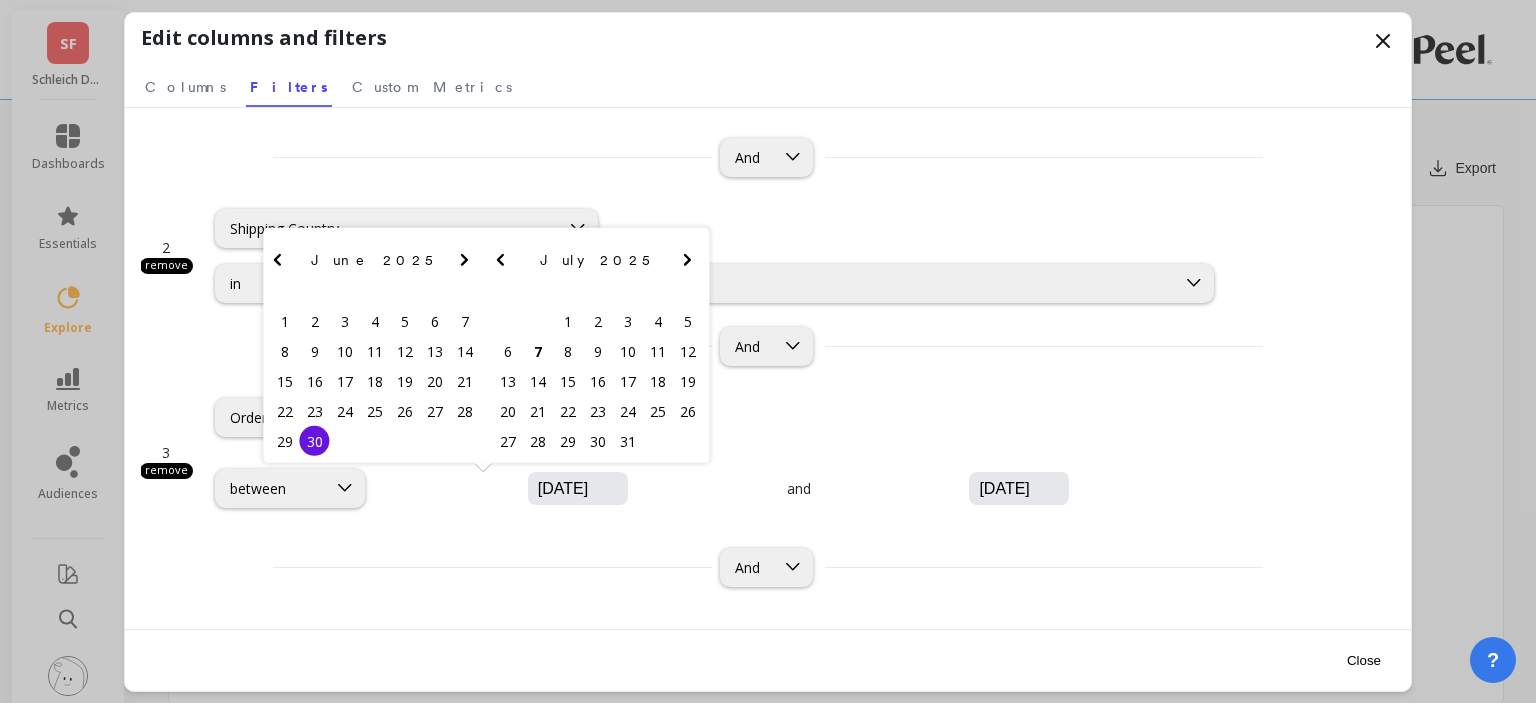 click on "[DATE]" at bounding box center [638, 489] 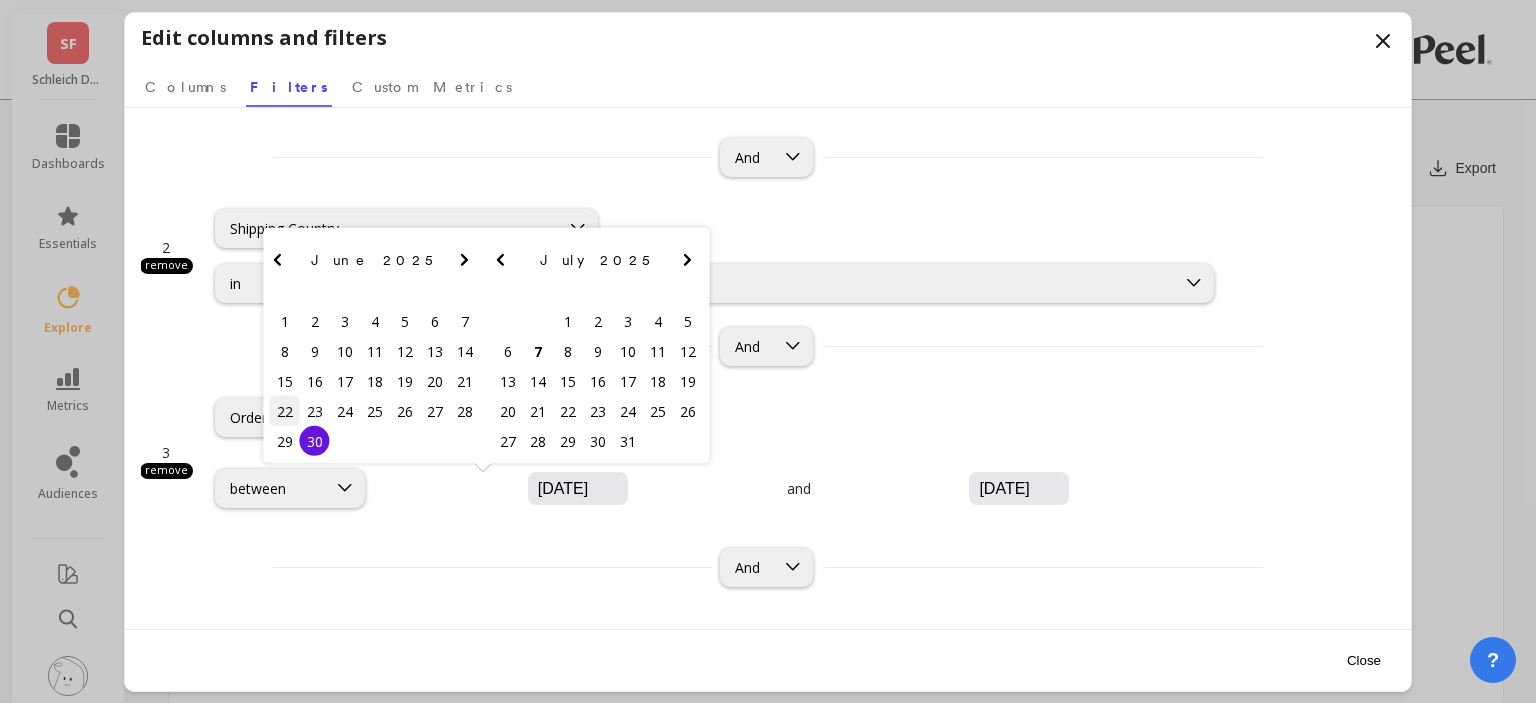 click on "22" at bounding box center (285, 411) 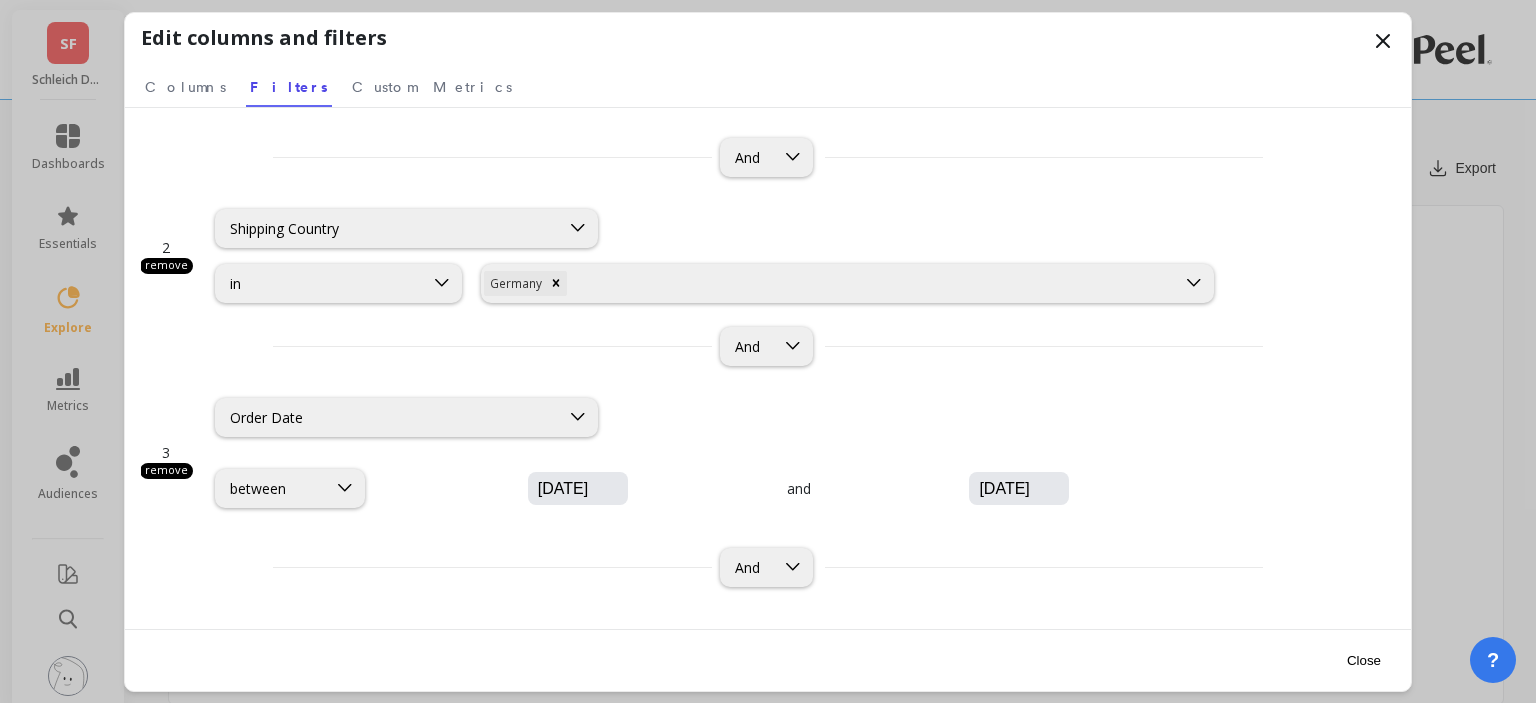 click on "[DATE]" at bounding box center (638, 489) 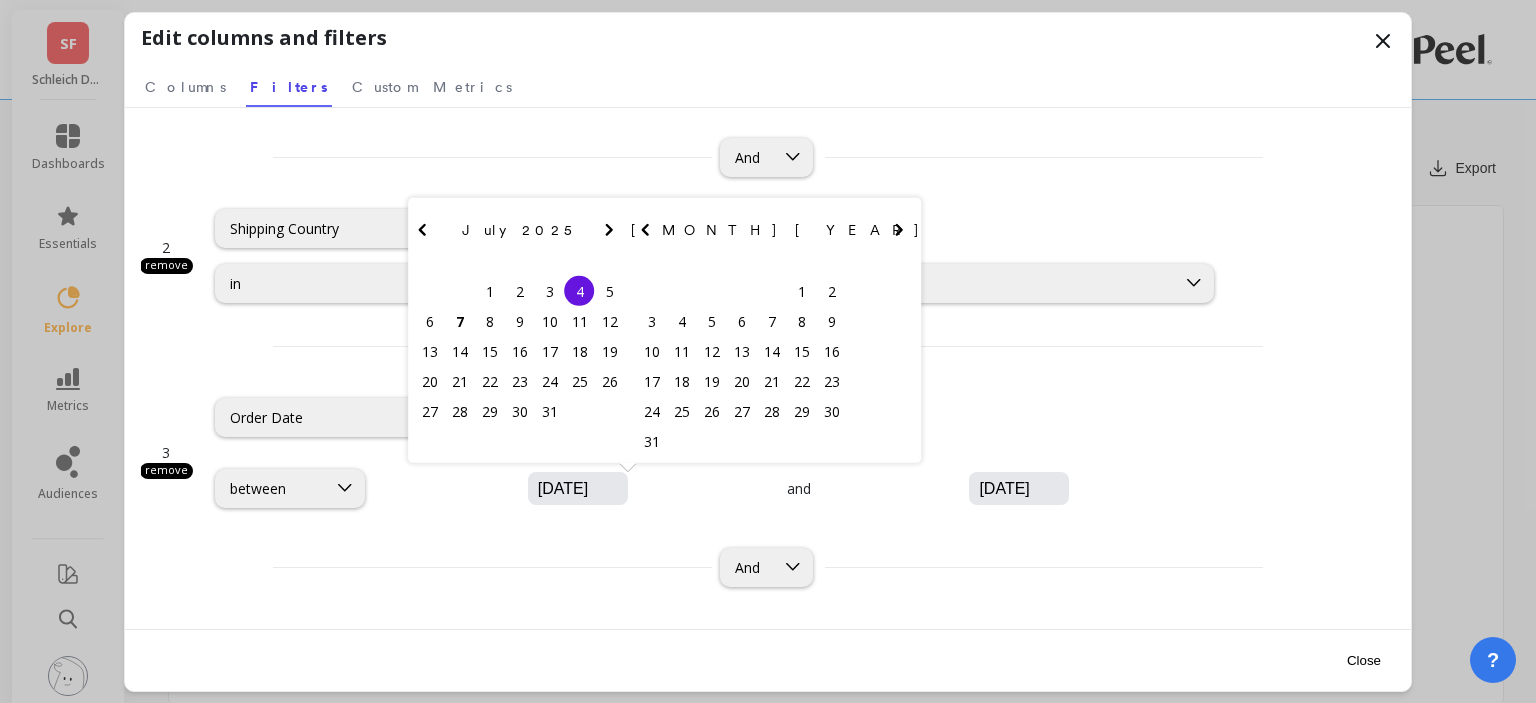 click at bounding box center [422, 230] 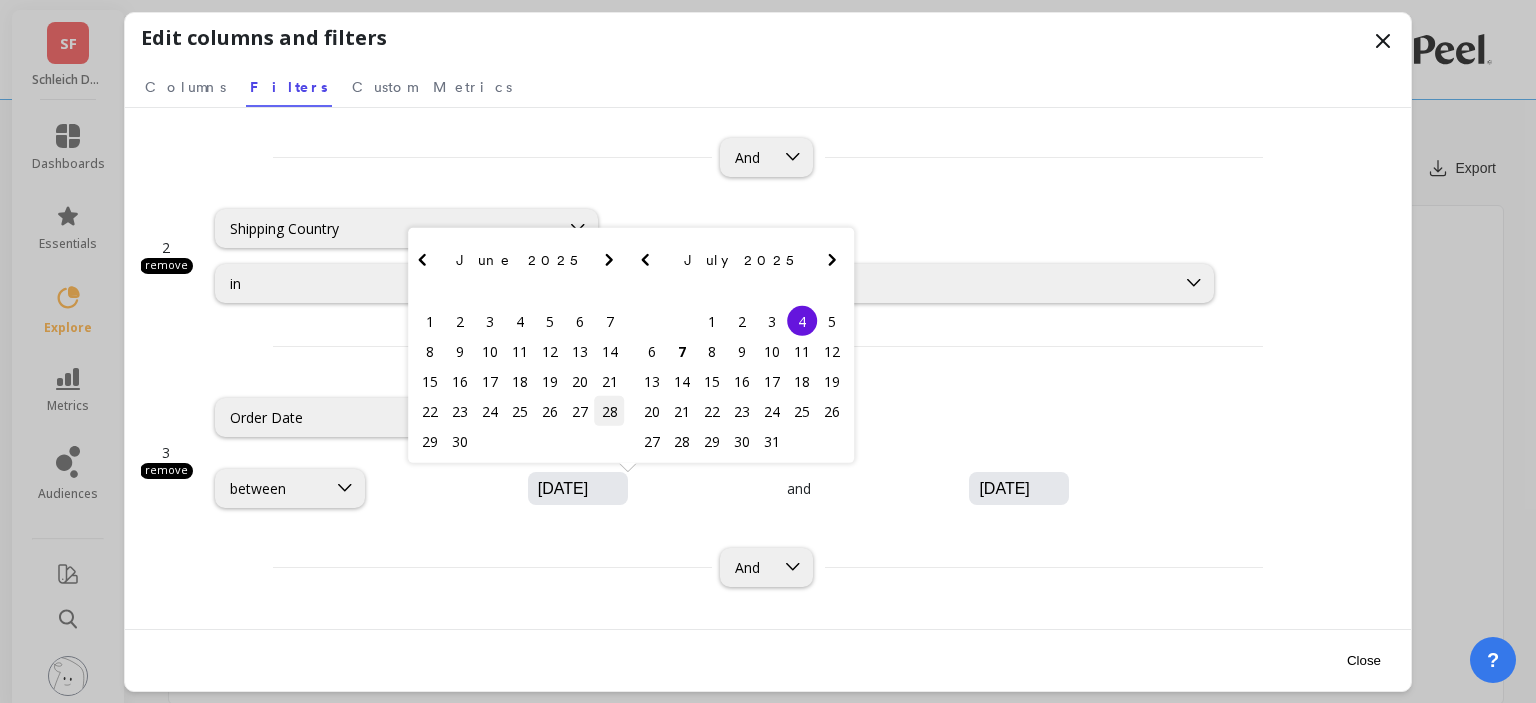 click on "28" at bounding box center [610, 411] 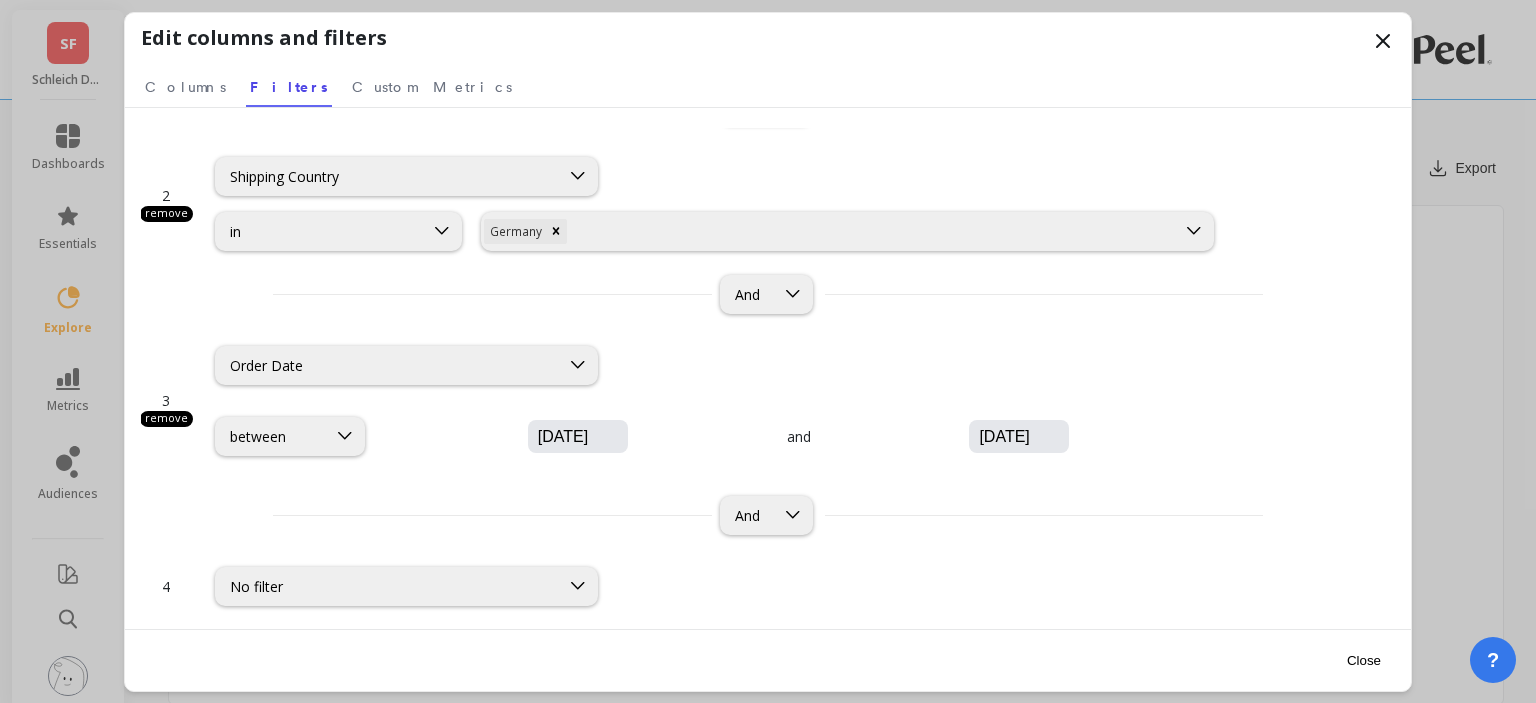 scroll, scrollTop: 75, scrollLeft: 0, axis: vertical 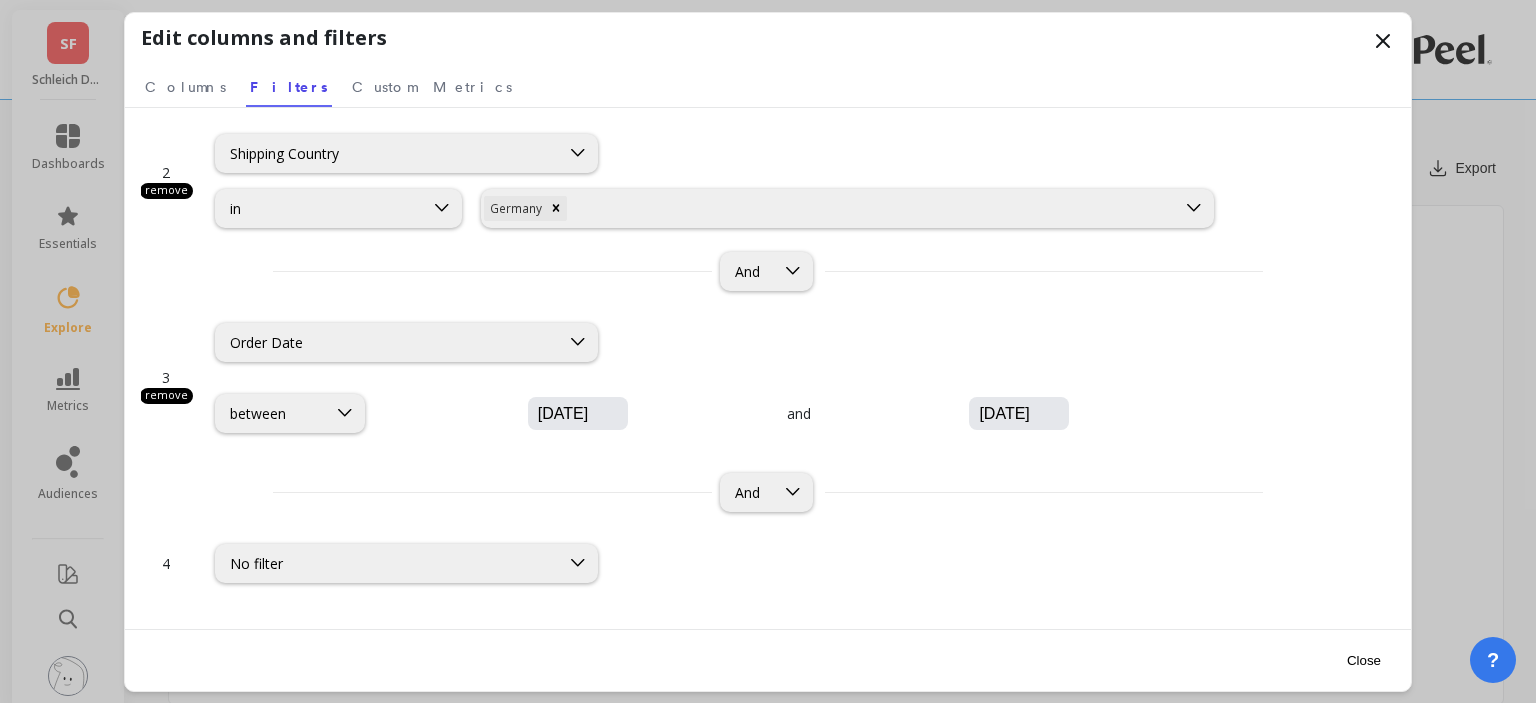 click on "Close" at bounding box center (1364, 660) 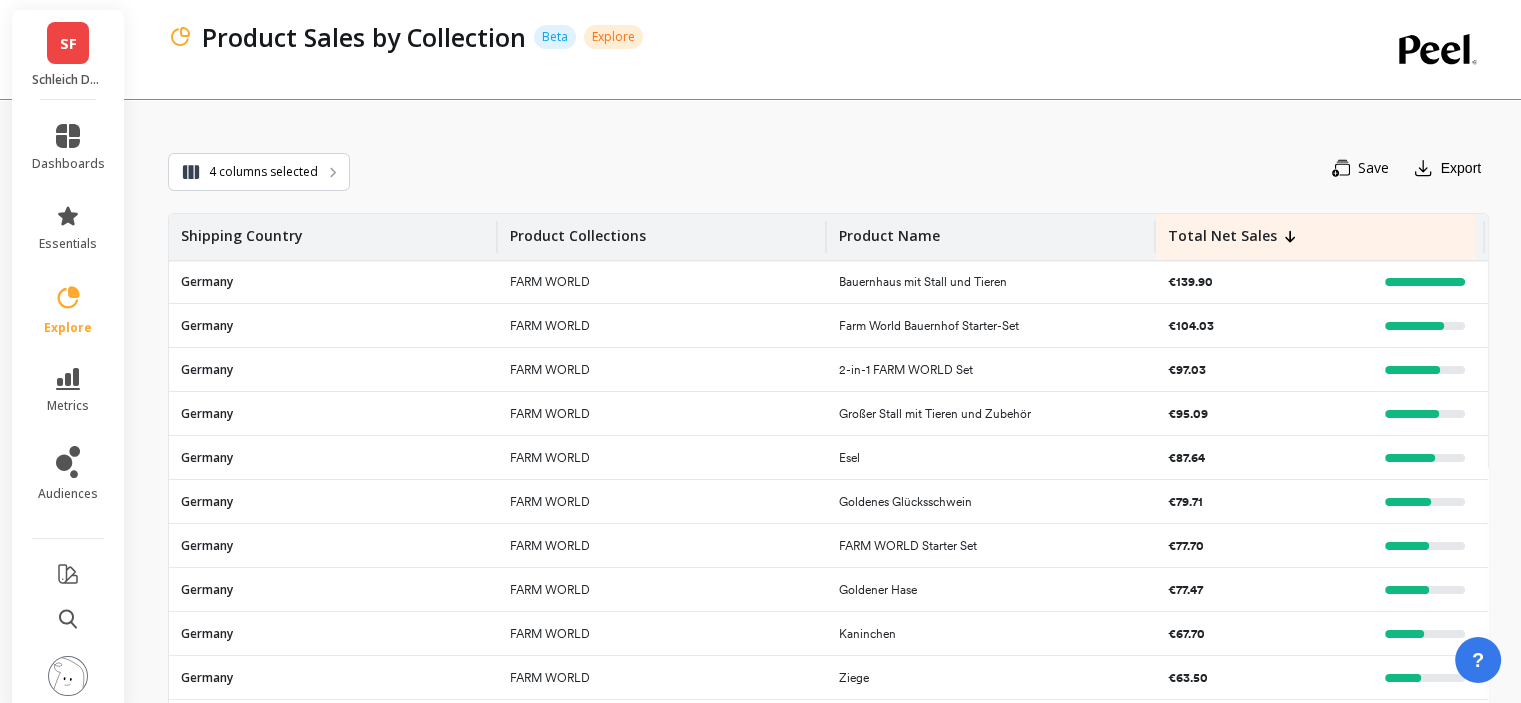 scroll, scrollTop: 0, scrollLeft: 0, axis: both 